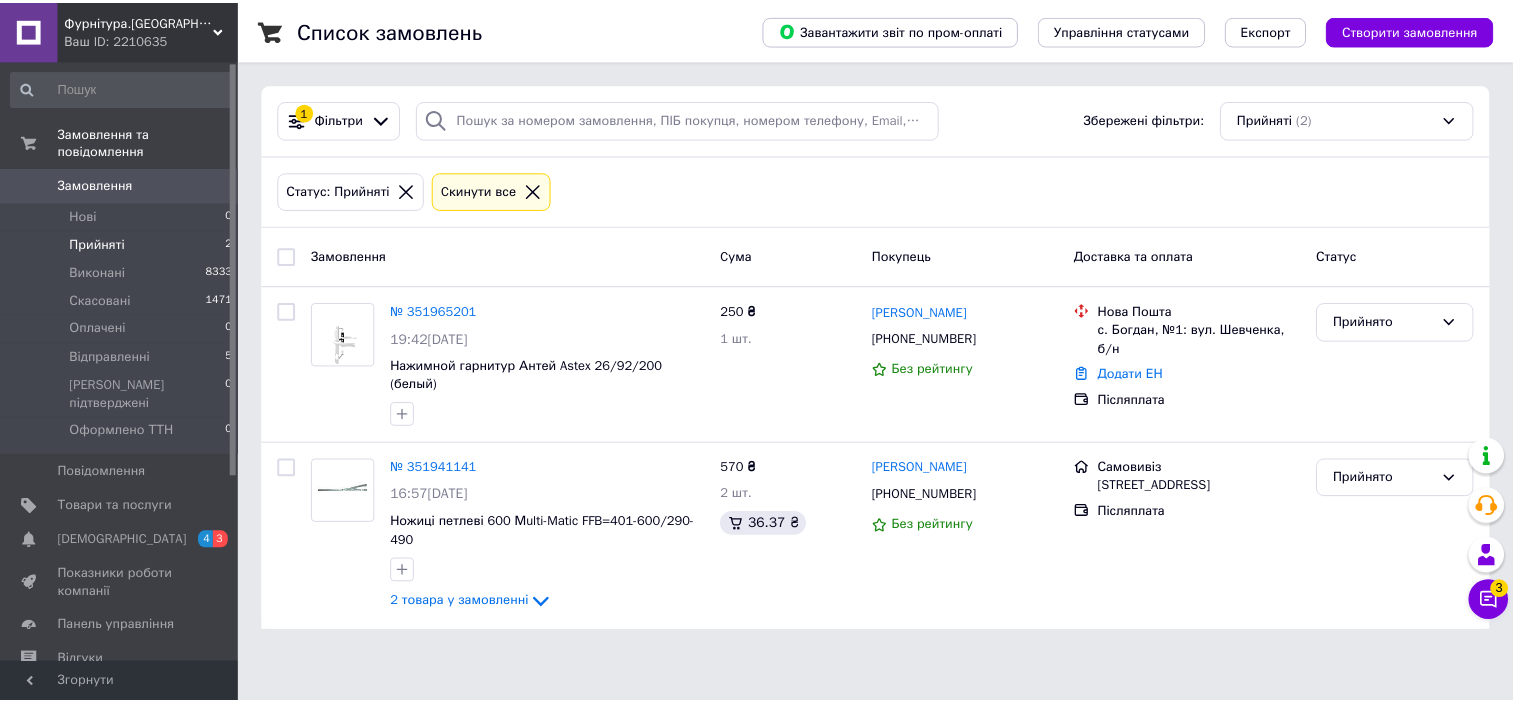 scroll, scrollTop: 0, scrollLeft: 0, axis: both 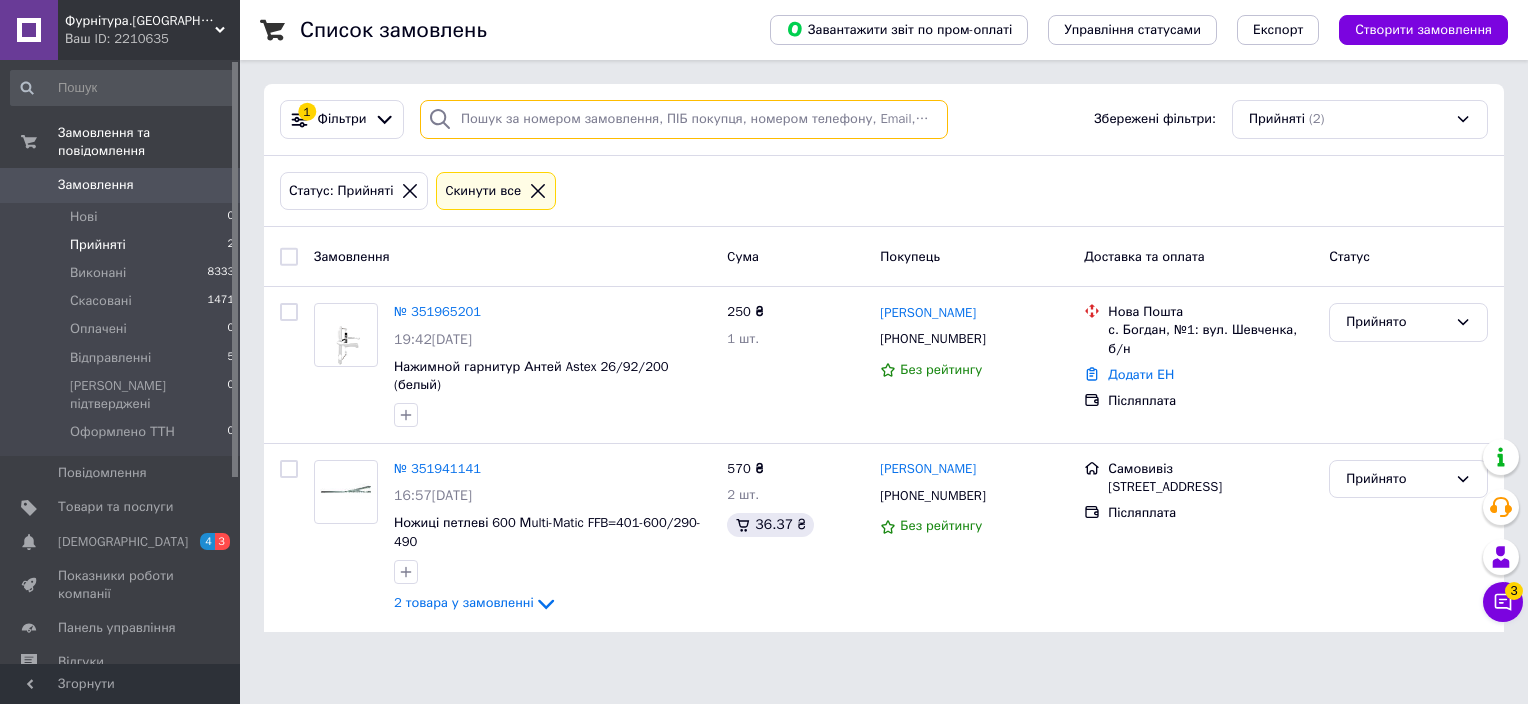 click at bounding box center [684, 119] 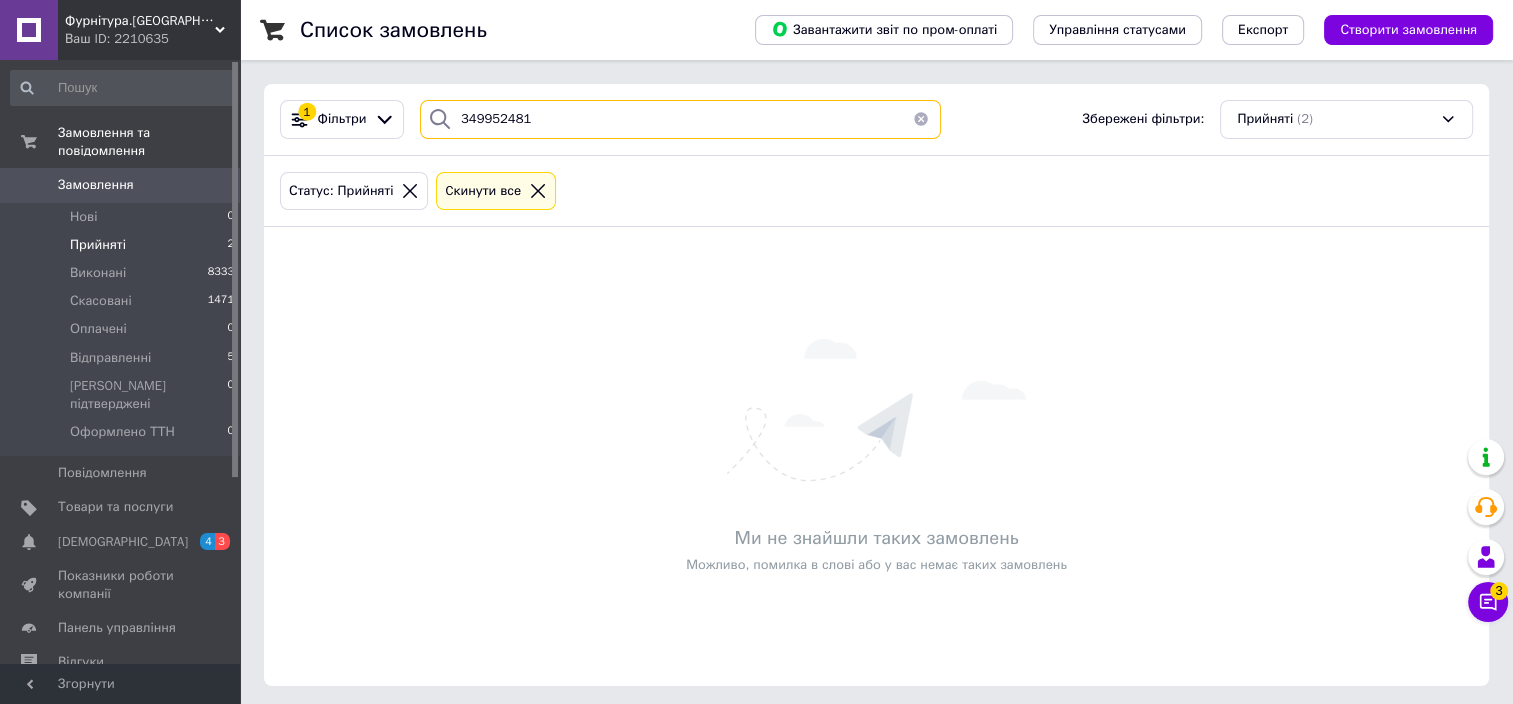 type on "349952481" 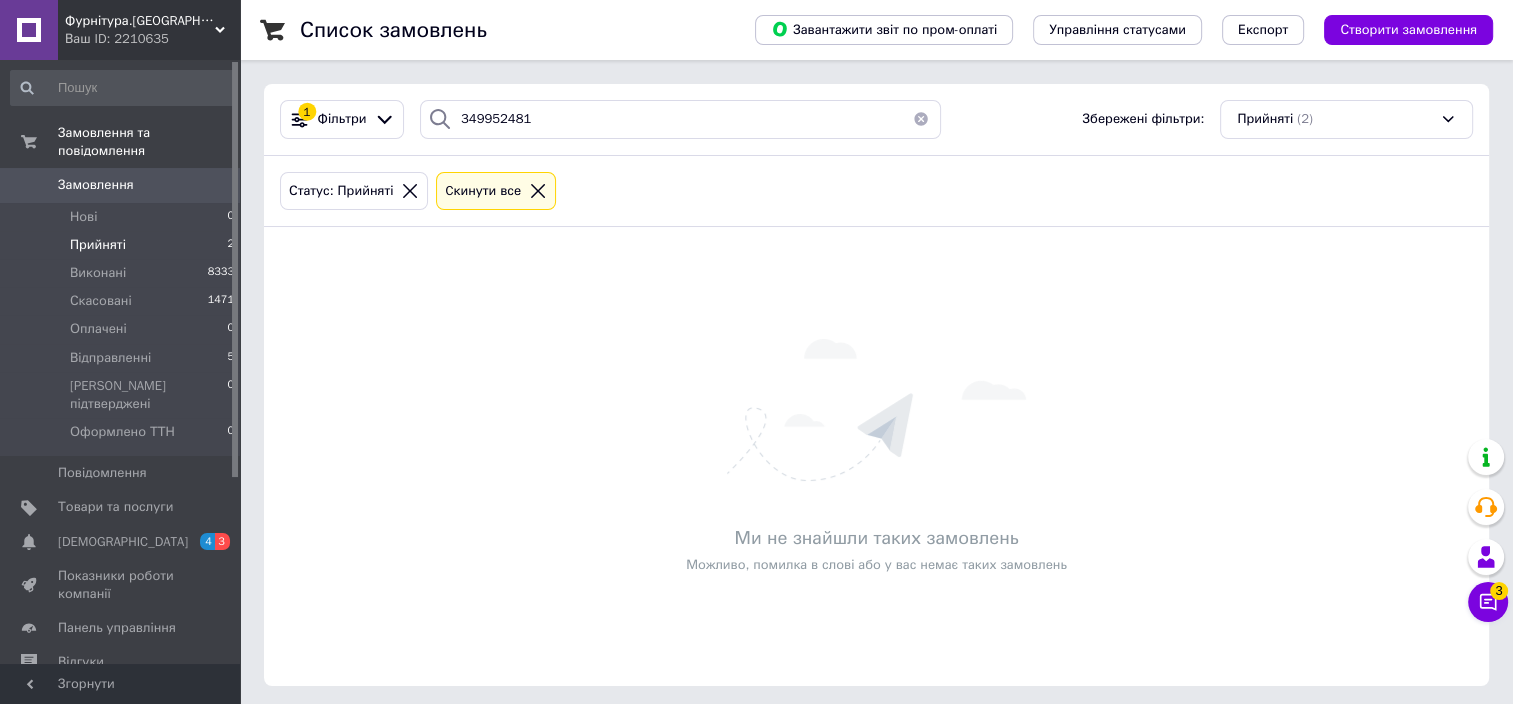 click 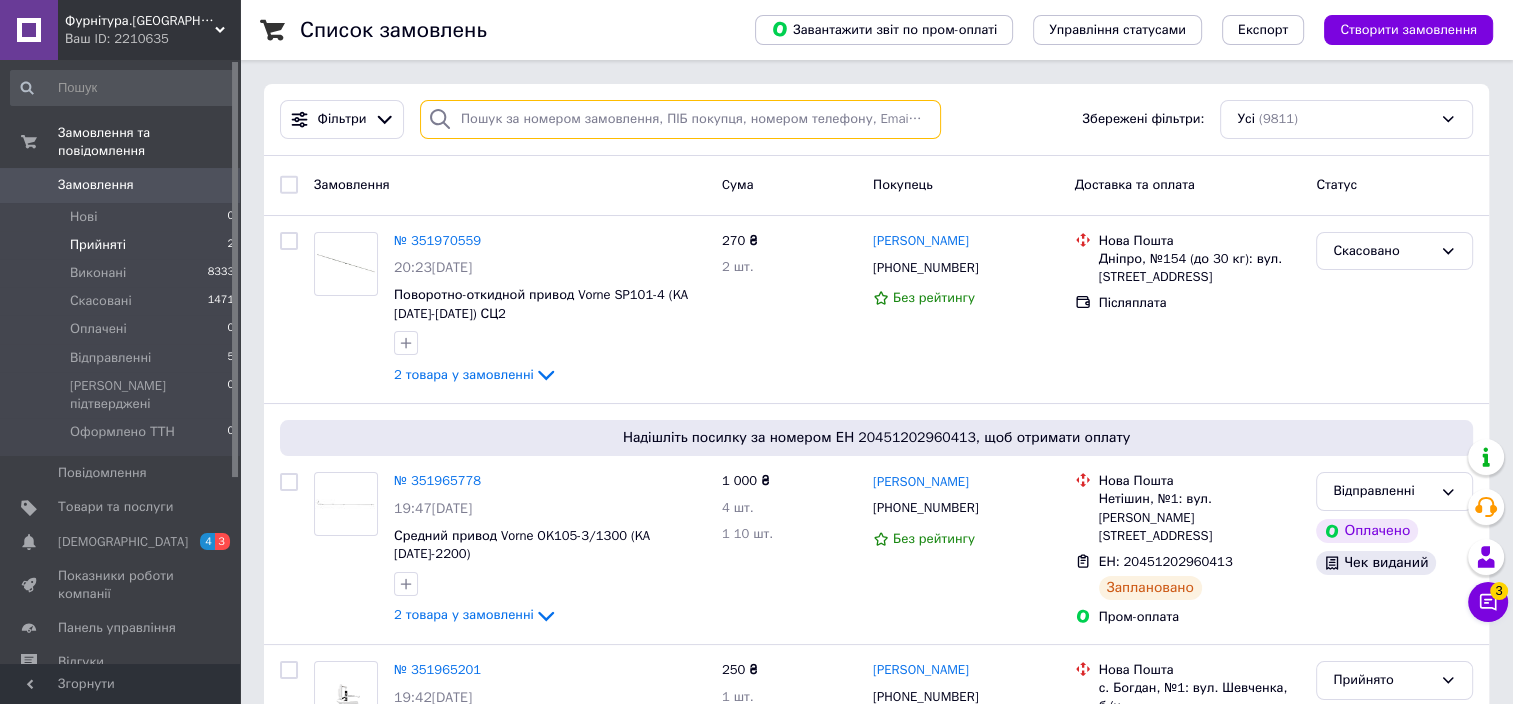 click at bounding box center [680, 119] 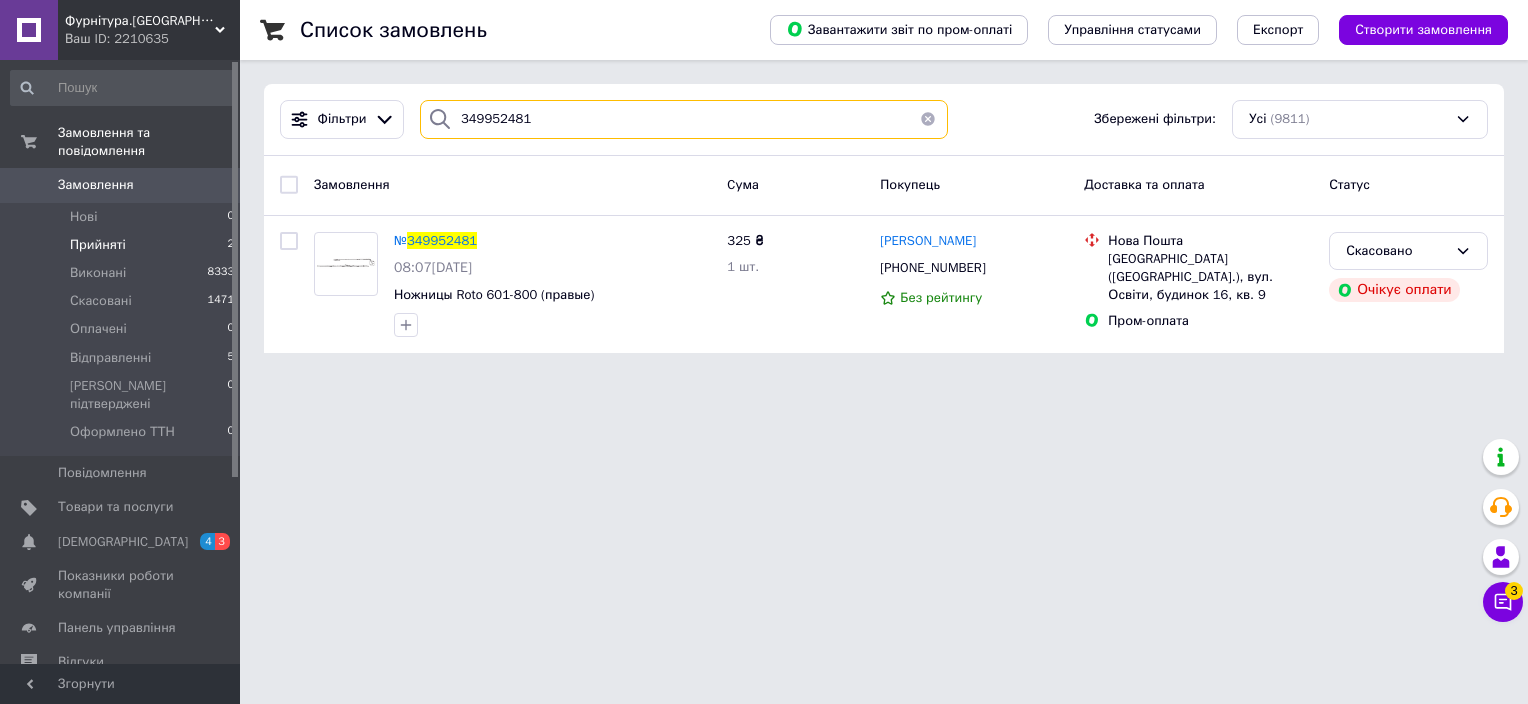 type on "349952481" 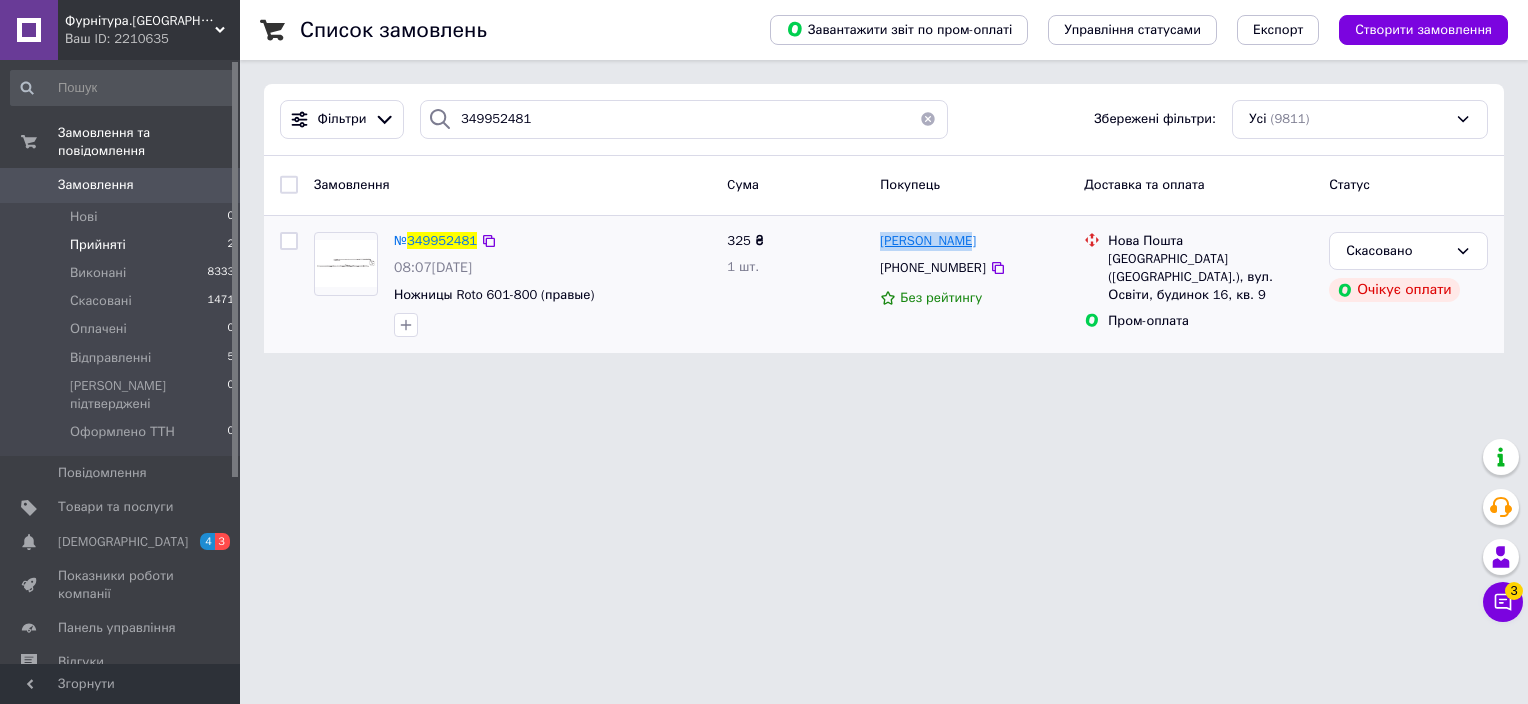 drag, startPoint x: 976, startPoint y: 245, endPoint x: 880, endPoint y: 242, distance: 96.04687 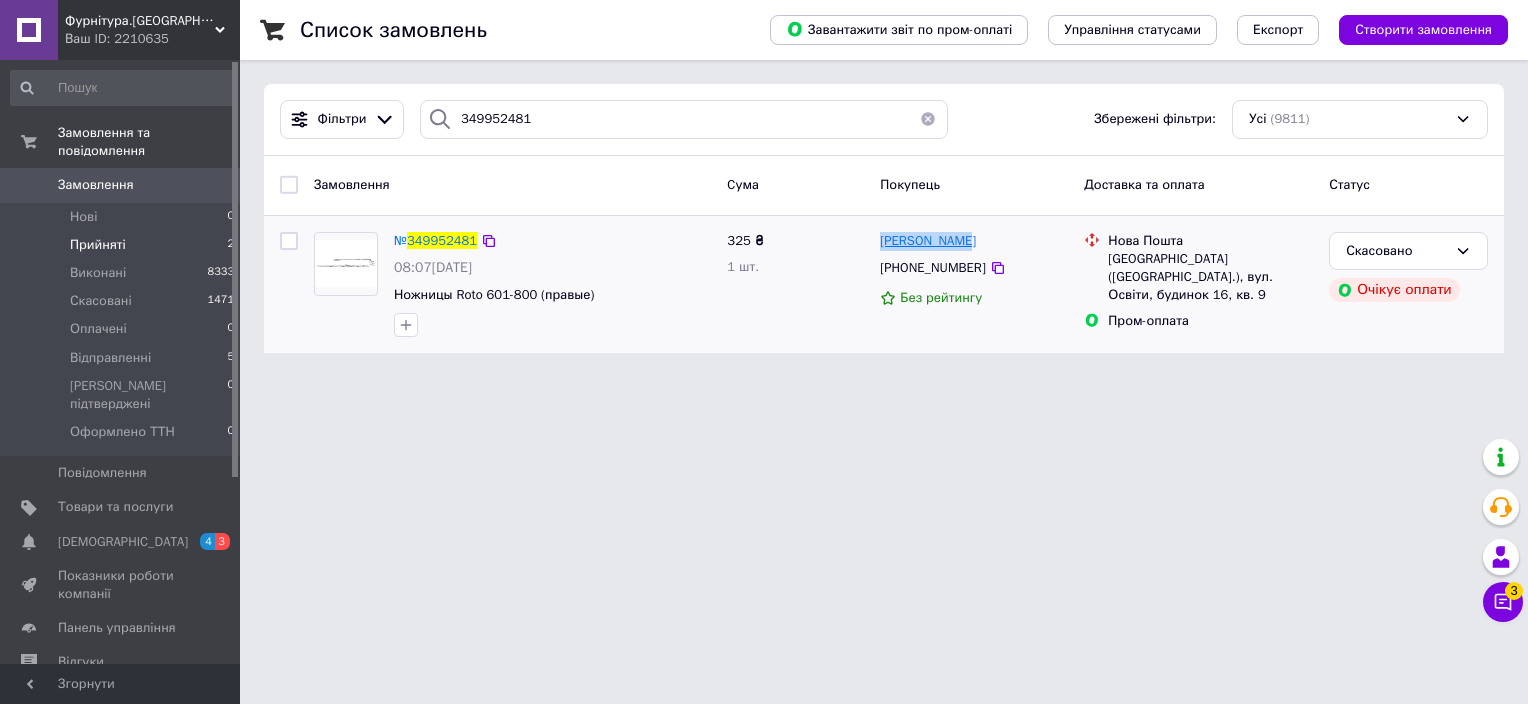 click on "[PERSON_NAME]" at bounding box center [974, 241] 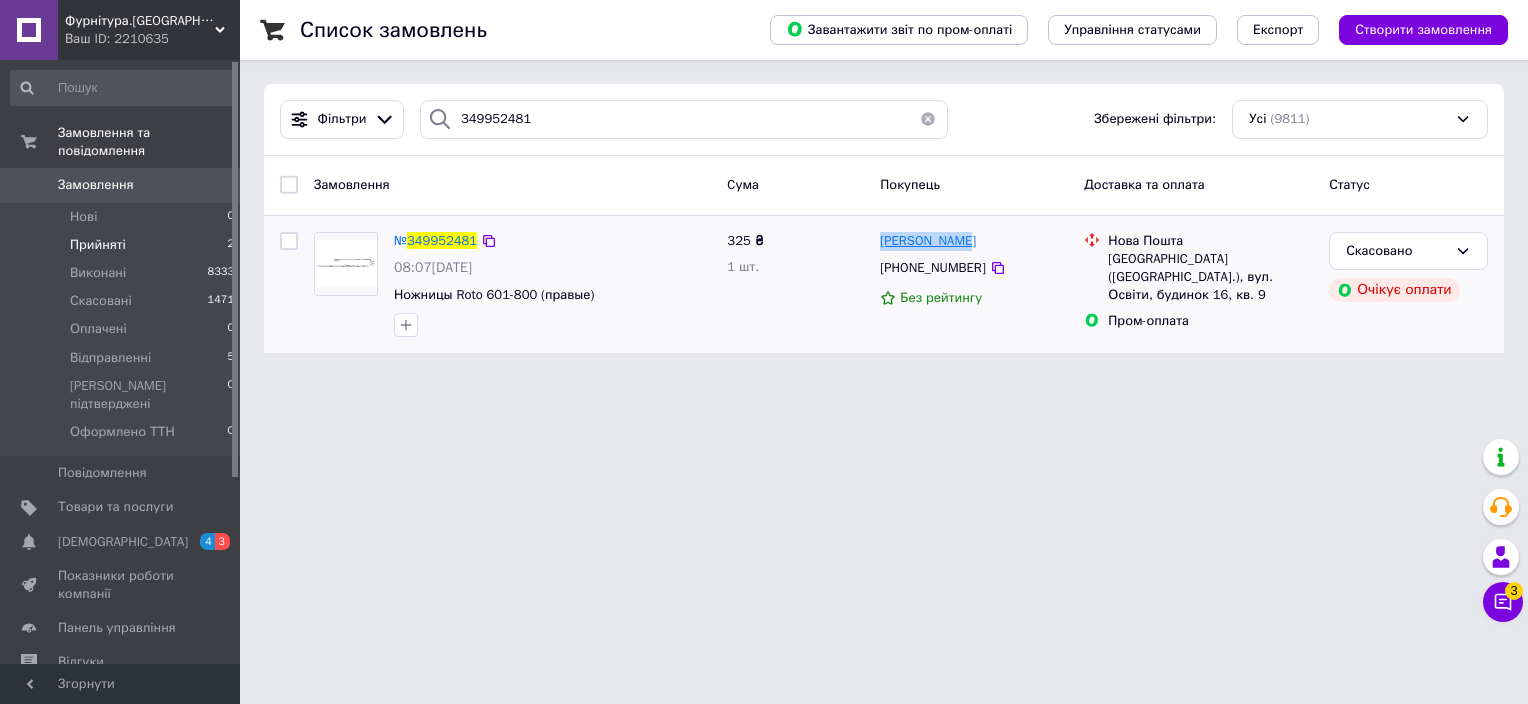 copy on "[PERSON_NAME]" 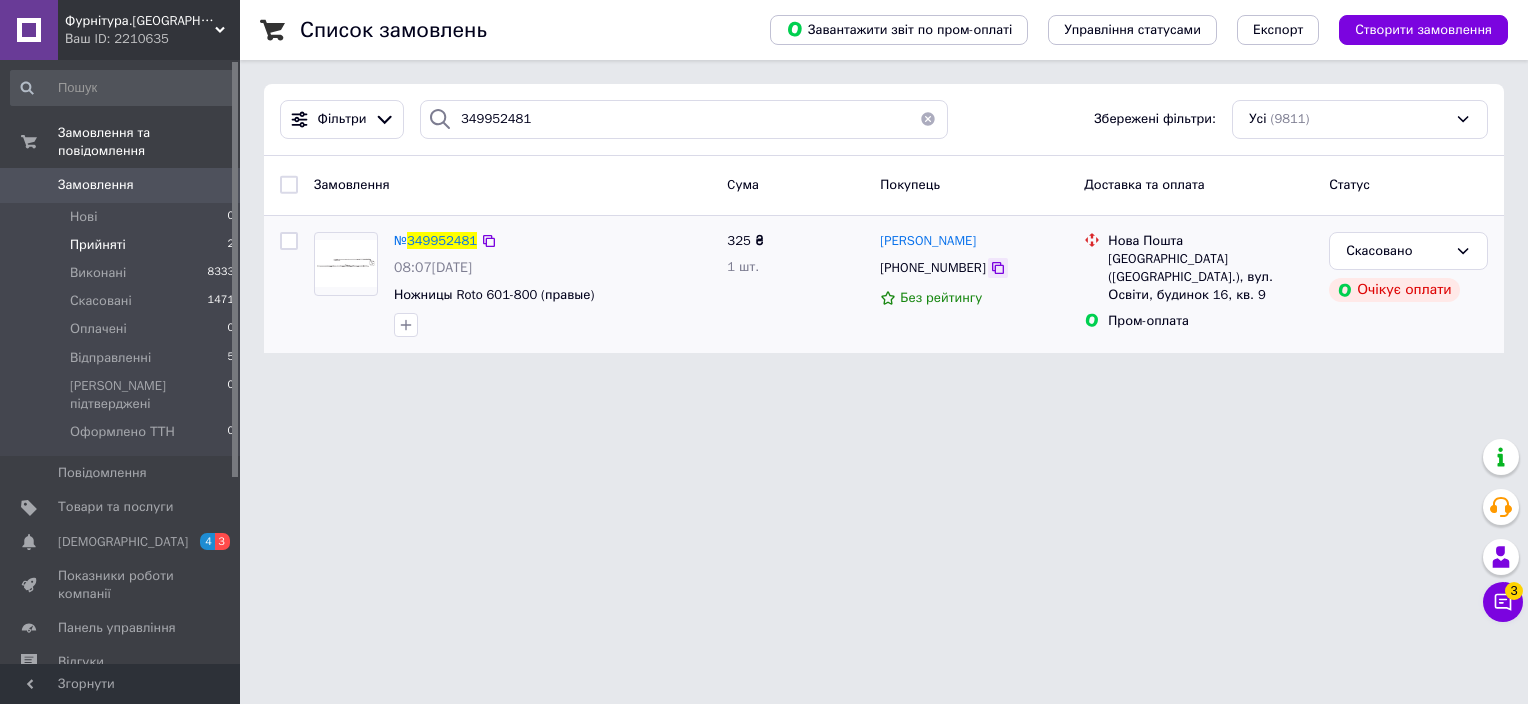 click 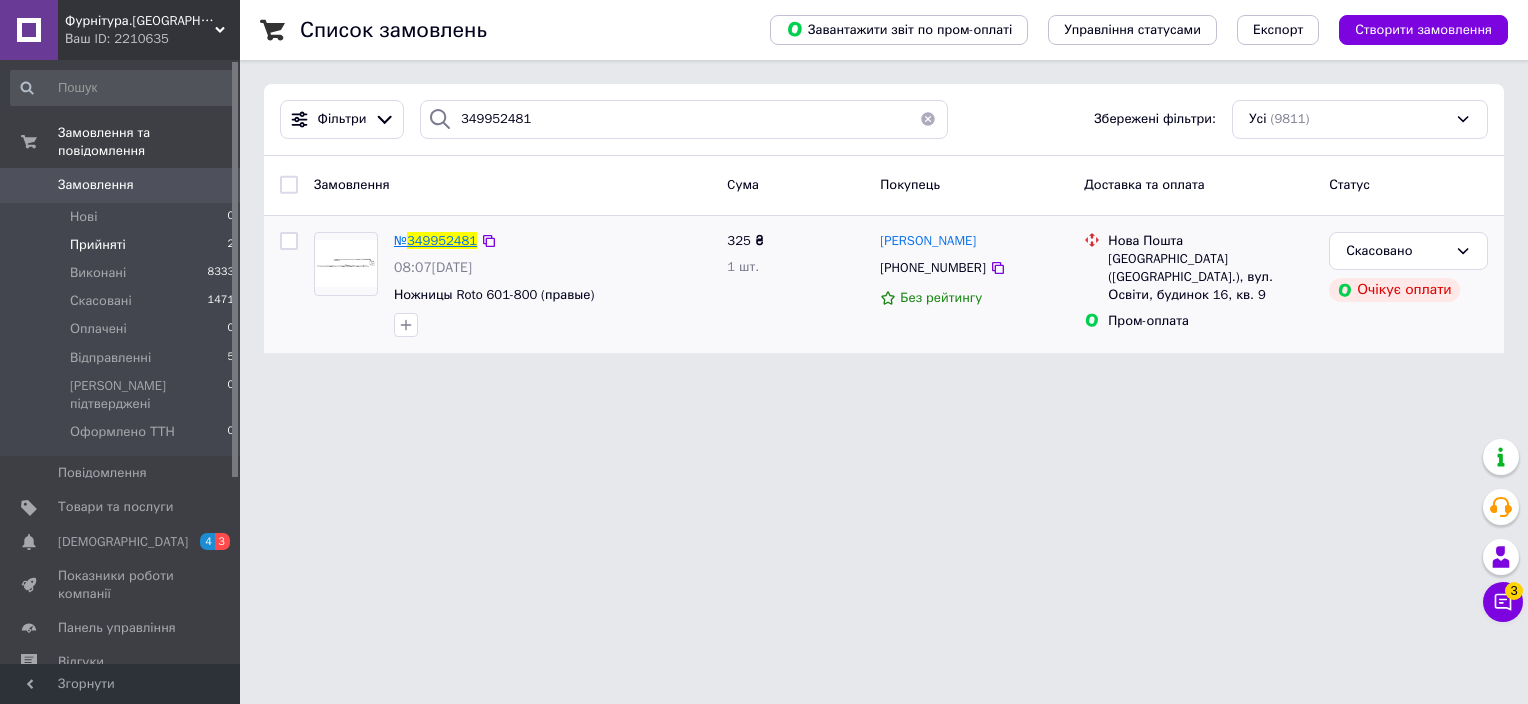 click on "349952481" at bounding box center [442, 240] 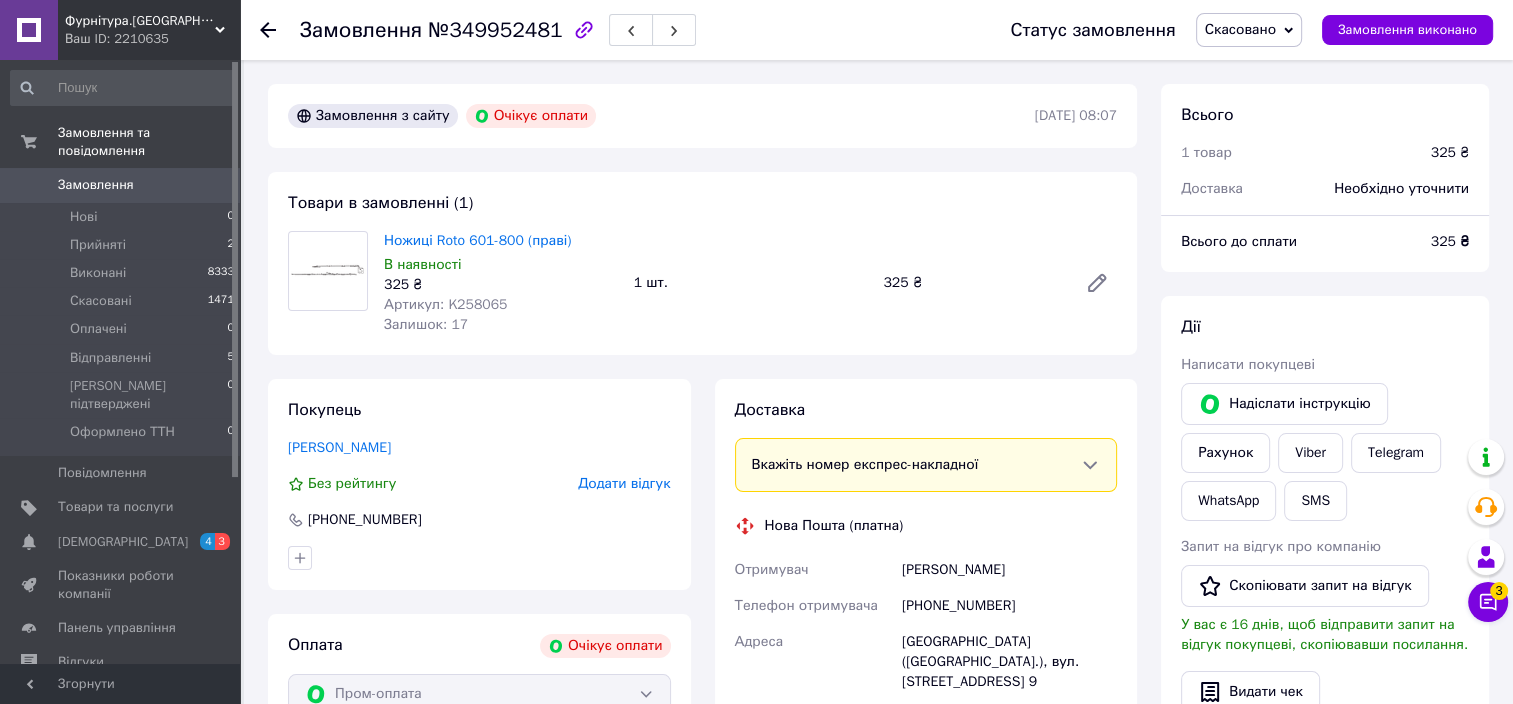 click on "Скасовано" at bounding box center (1240, 29) 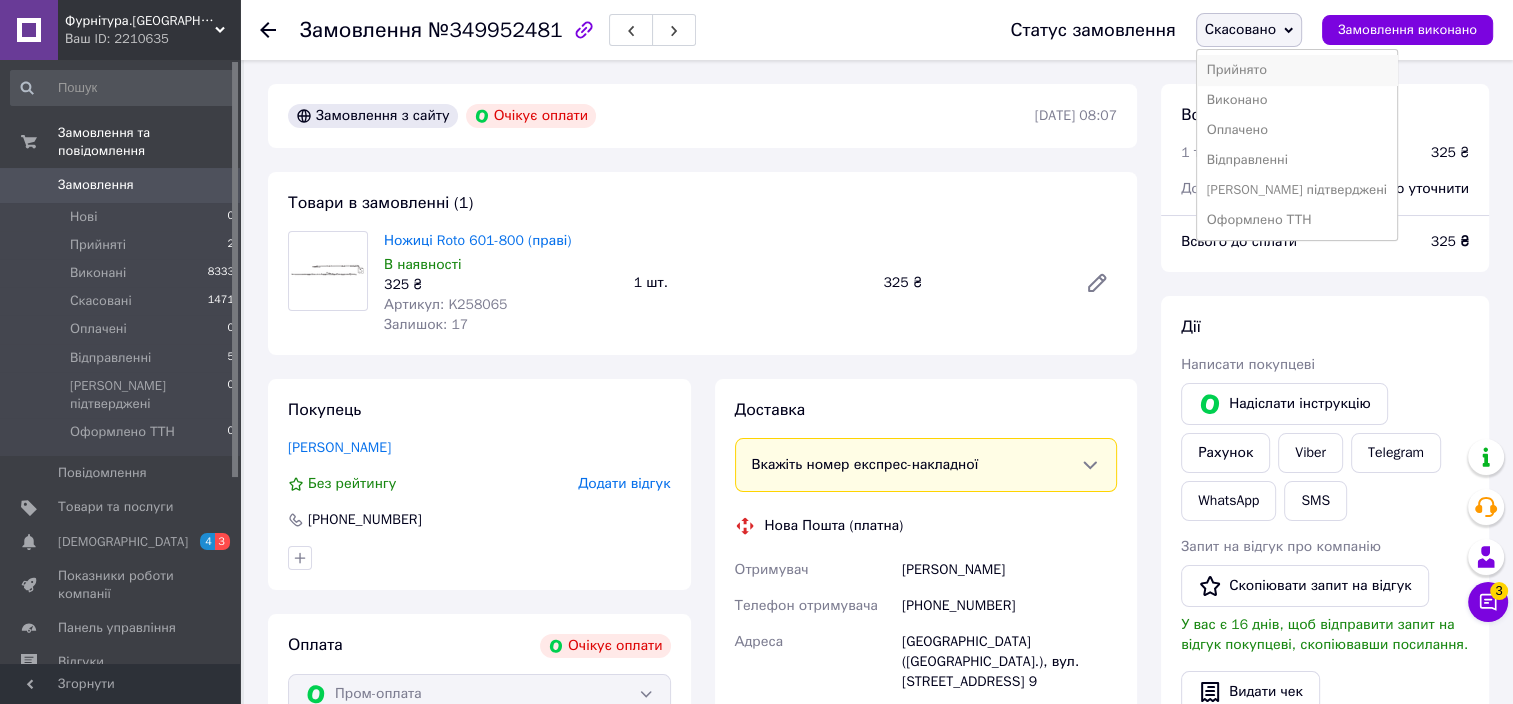 click on "Прийнято" at bounding box center (1297, 70) 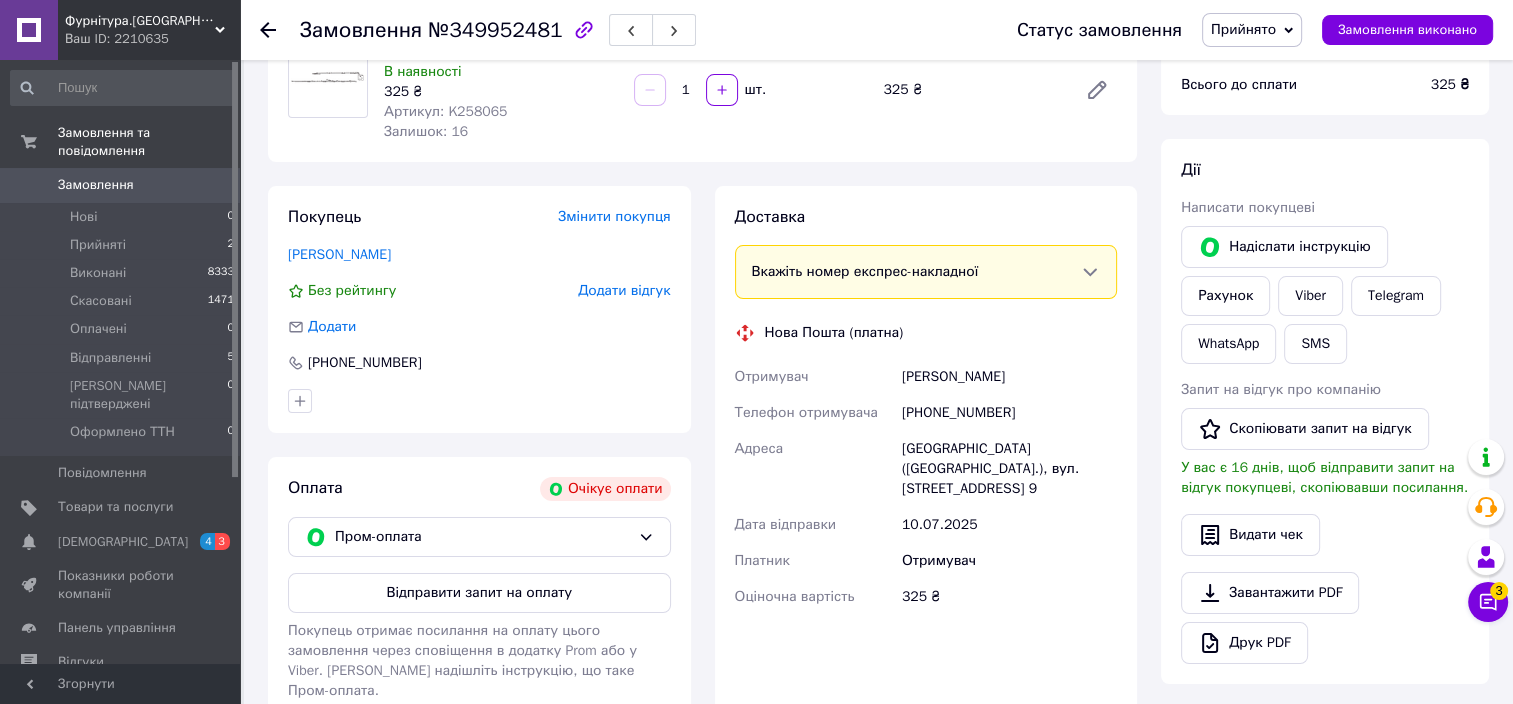 scroll, scrollTop: 358, scrollLeft: 0, axis: vertical 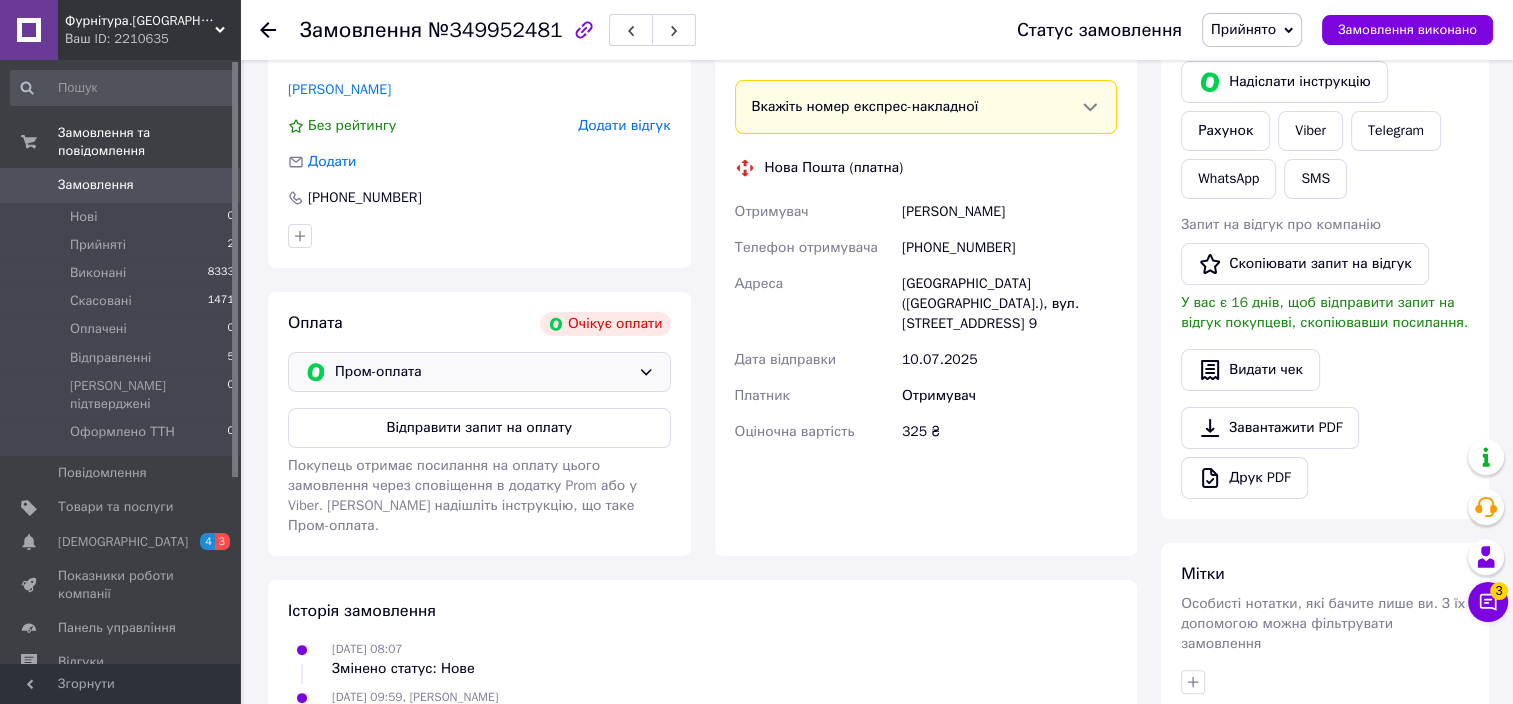 click on "Пром-оплата" at bounding box center (482, 372) 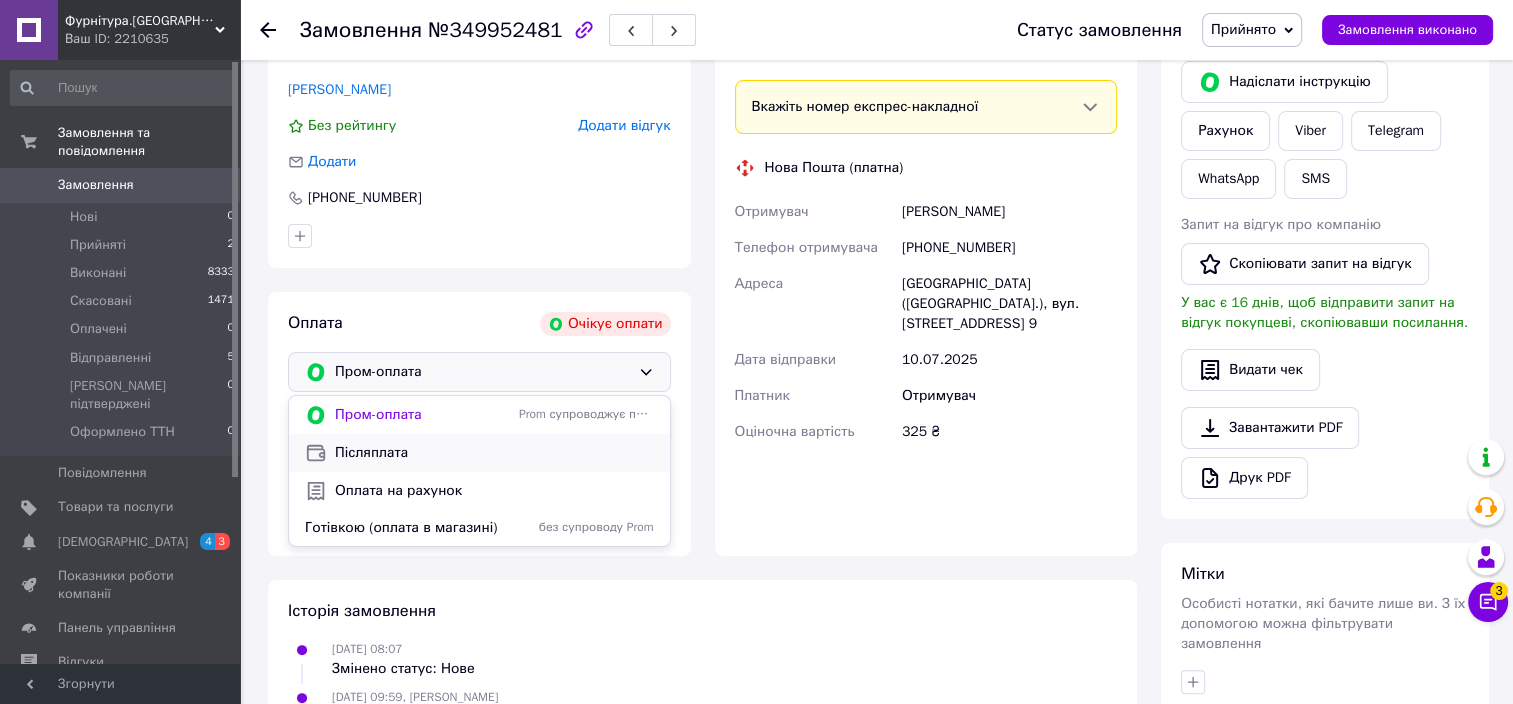 click on "Післяплата" at bounding box center (494, 453) 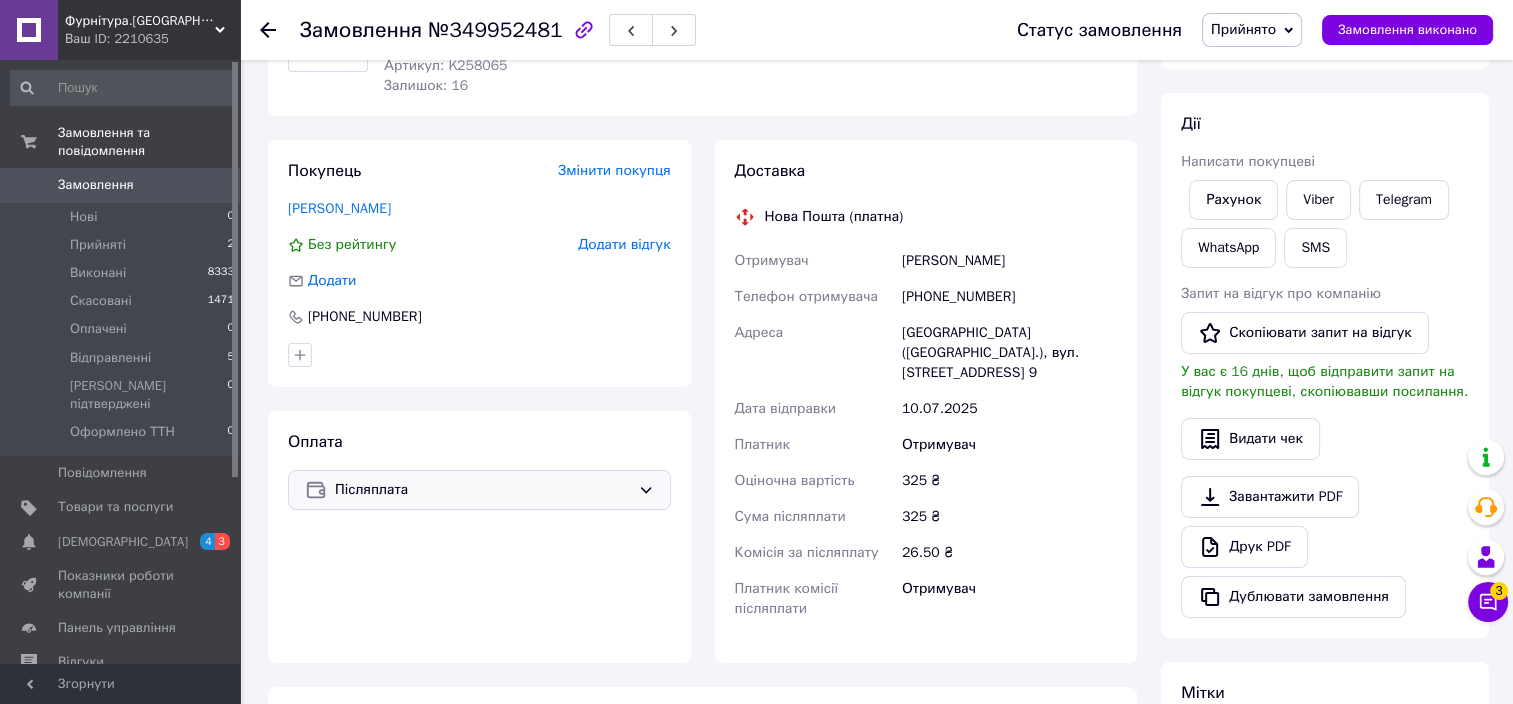 scroll, scrollTop: 258, scrollLeft: 0, axis: vertical 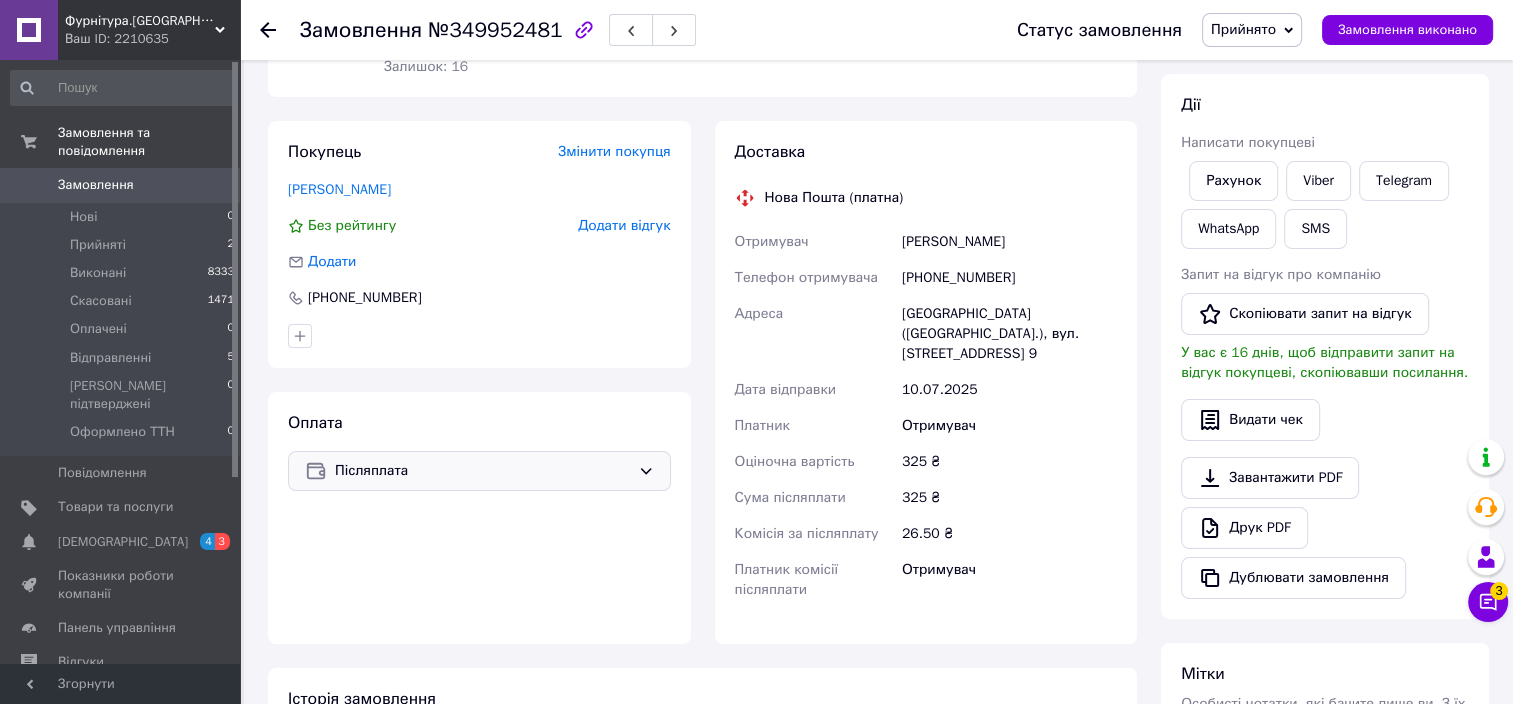 click on "[GEOGRAPHIC_DATA] ([GEOGRAPHIC_DATA].), вул. [STREET_ADDRESS] 9" at bounding box center [1009, 334] 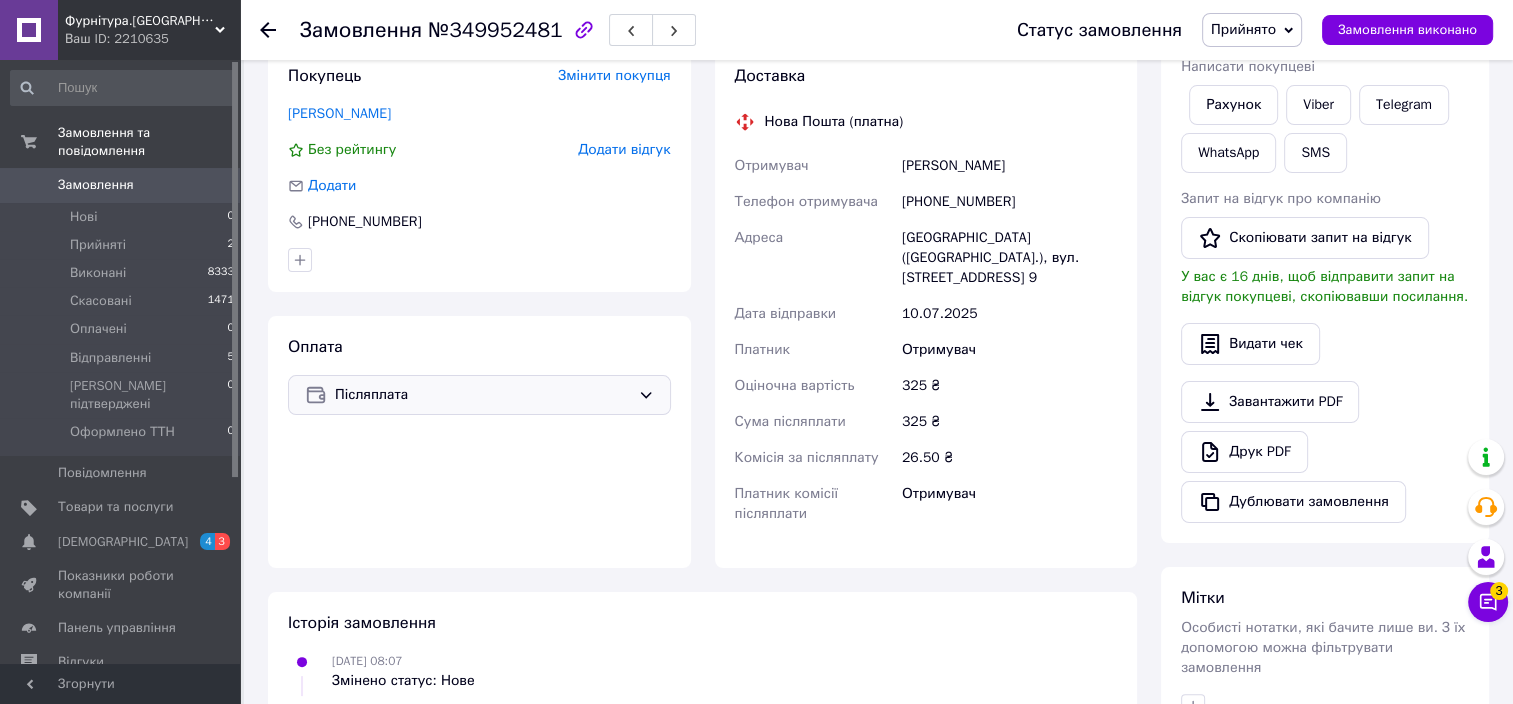 scroll, scrollTop: 300, scrollLeft: 0, axis: vertical 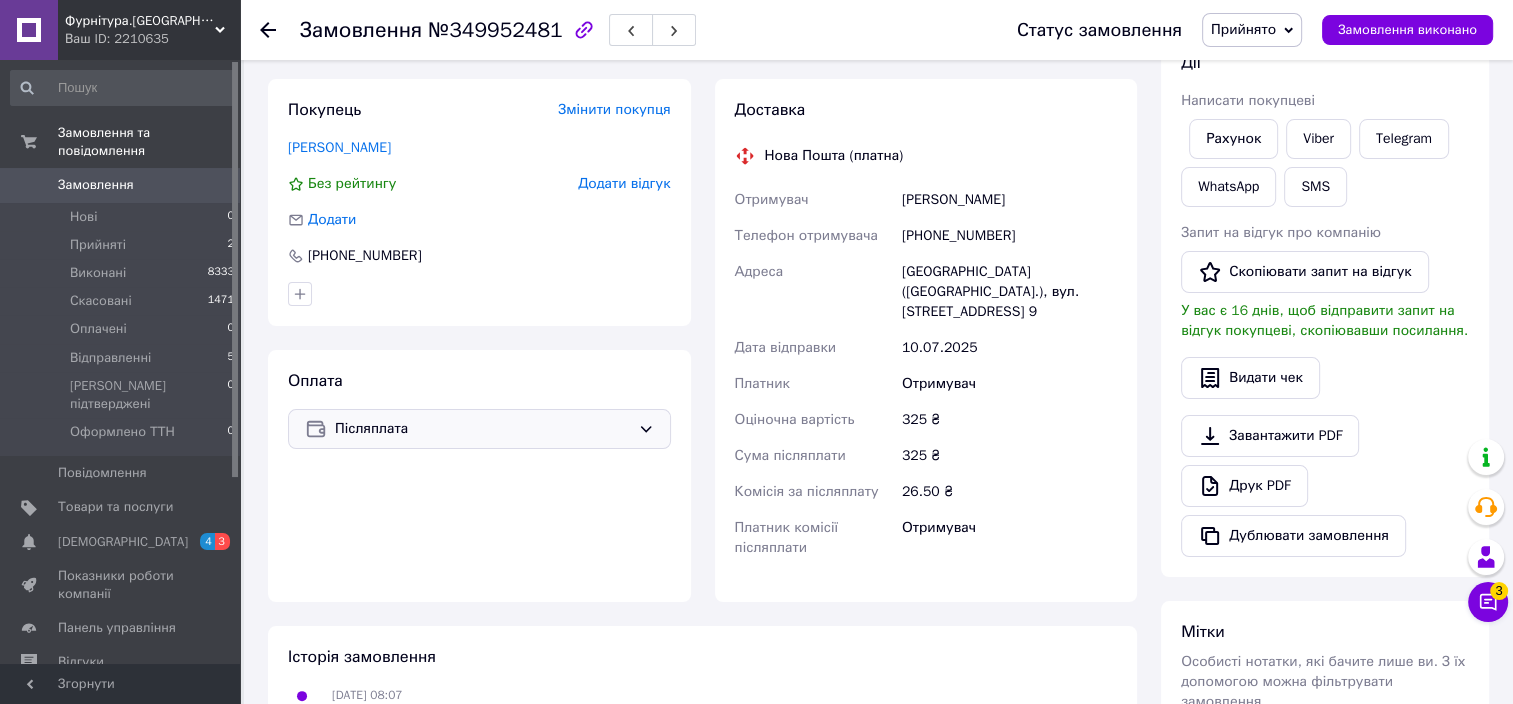 click 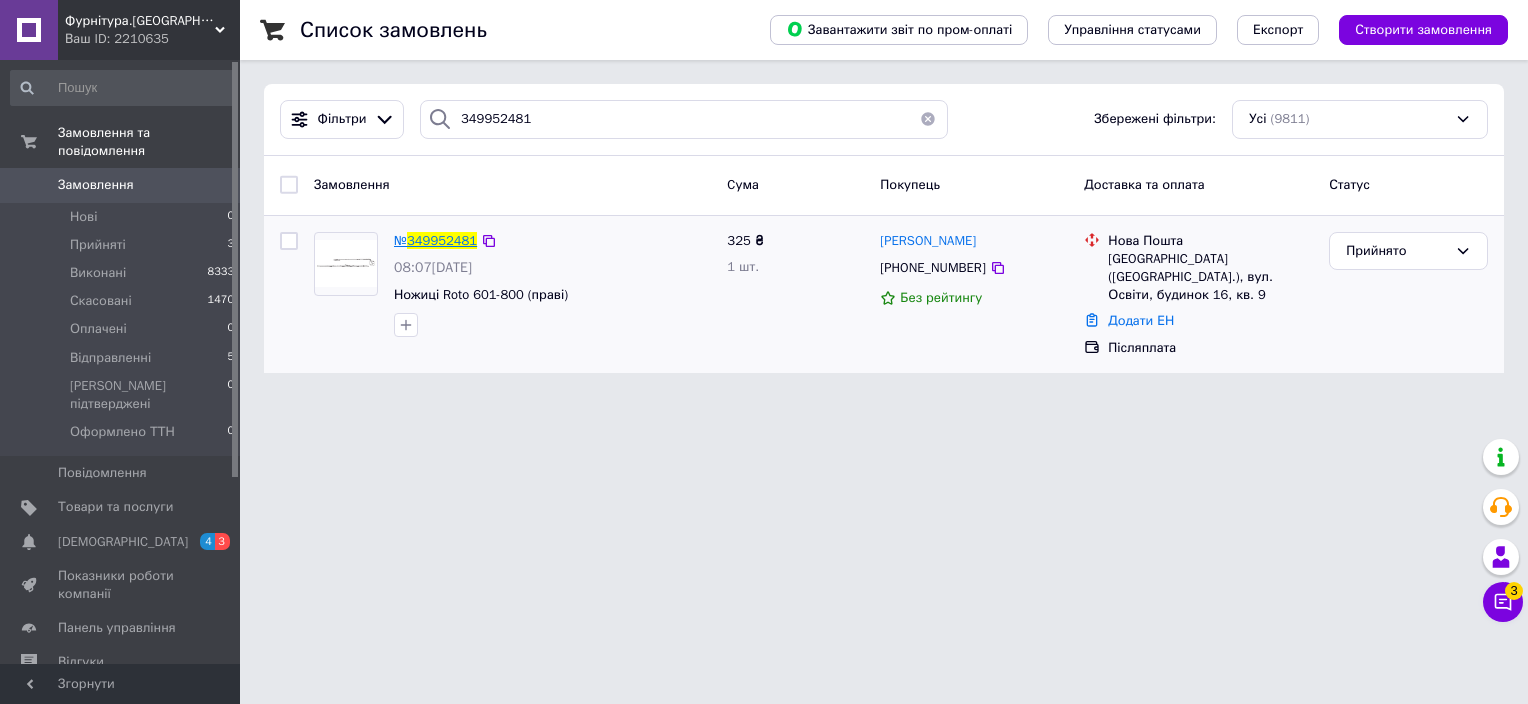 click on "349952481" at bounding box center (442, 240) 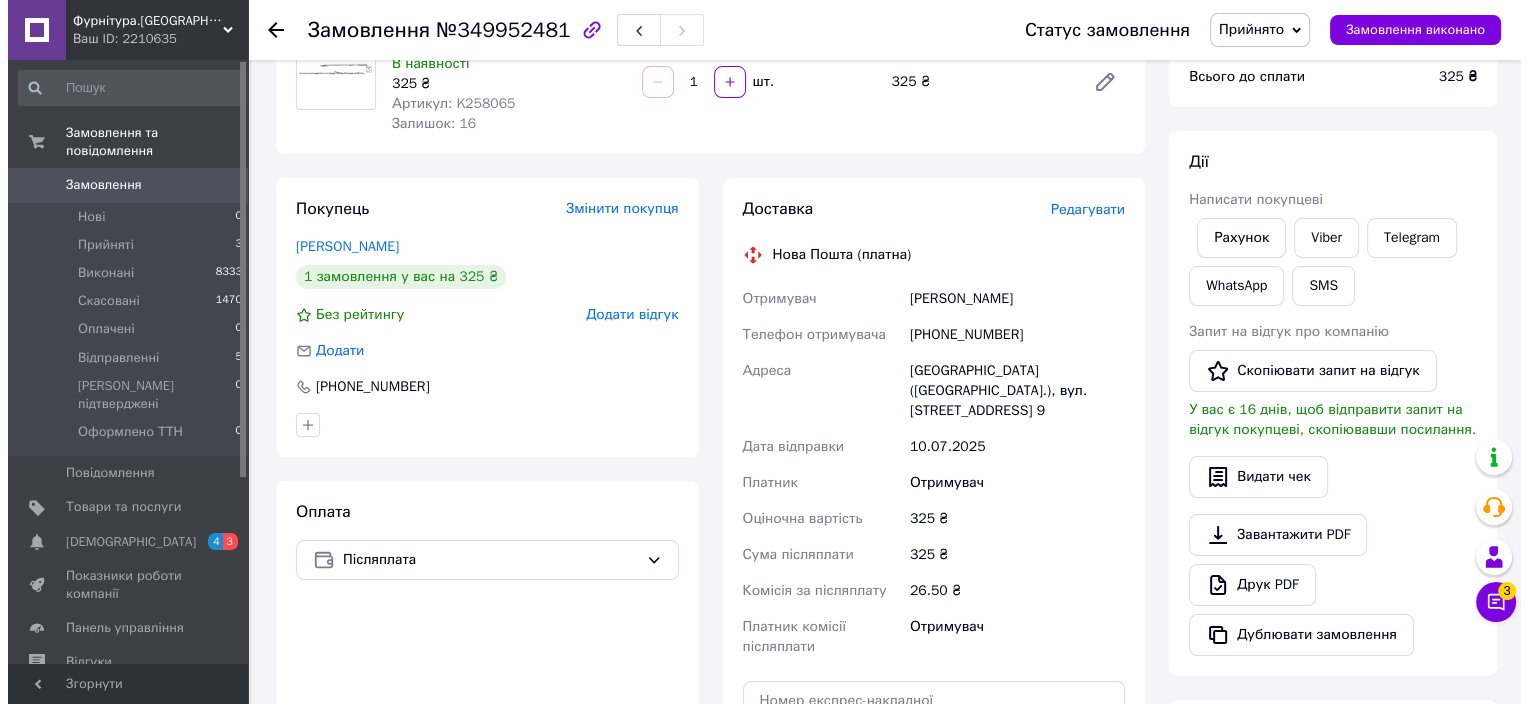 scroll, scrollTop: 200, scrollLeft: 0, axis: vertical 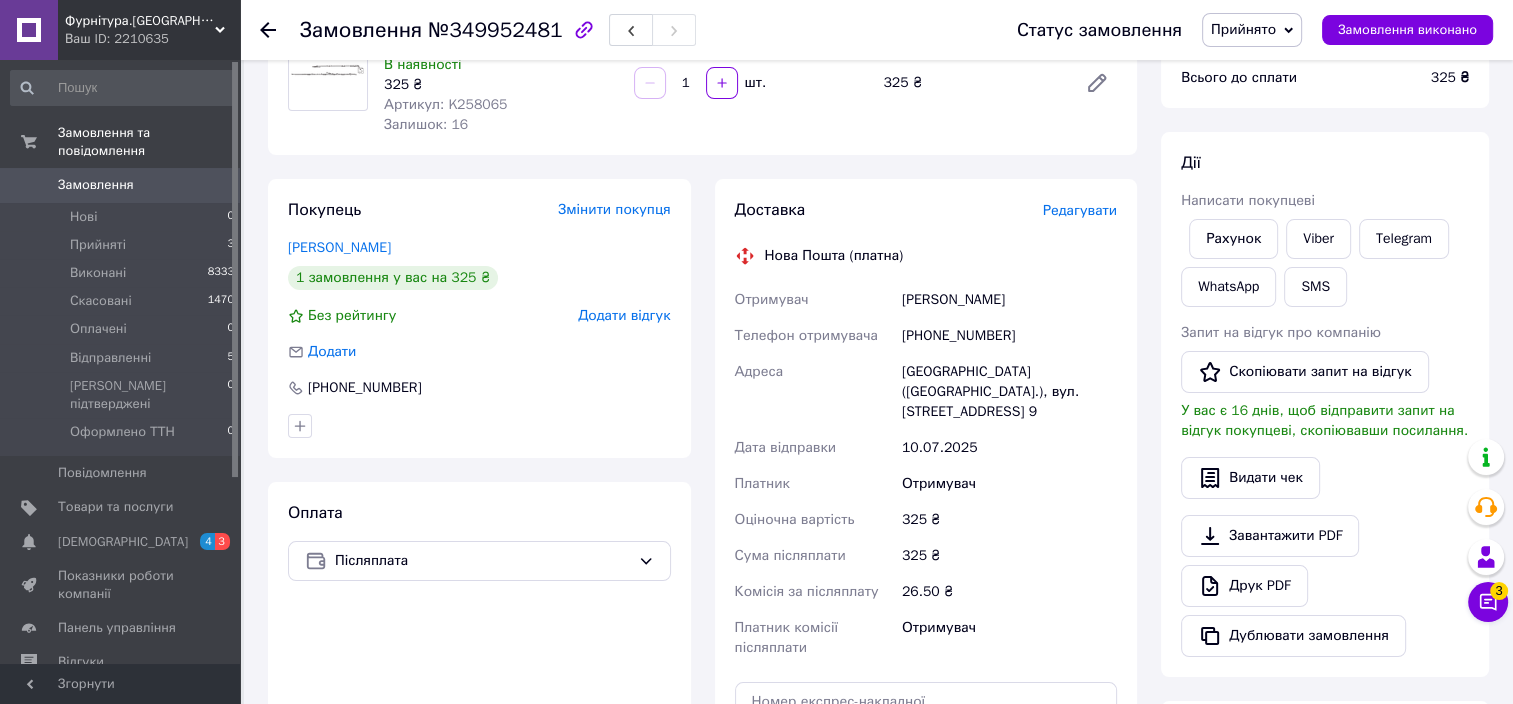 click on "Редагувати" at bounding box center (1080, 210) 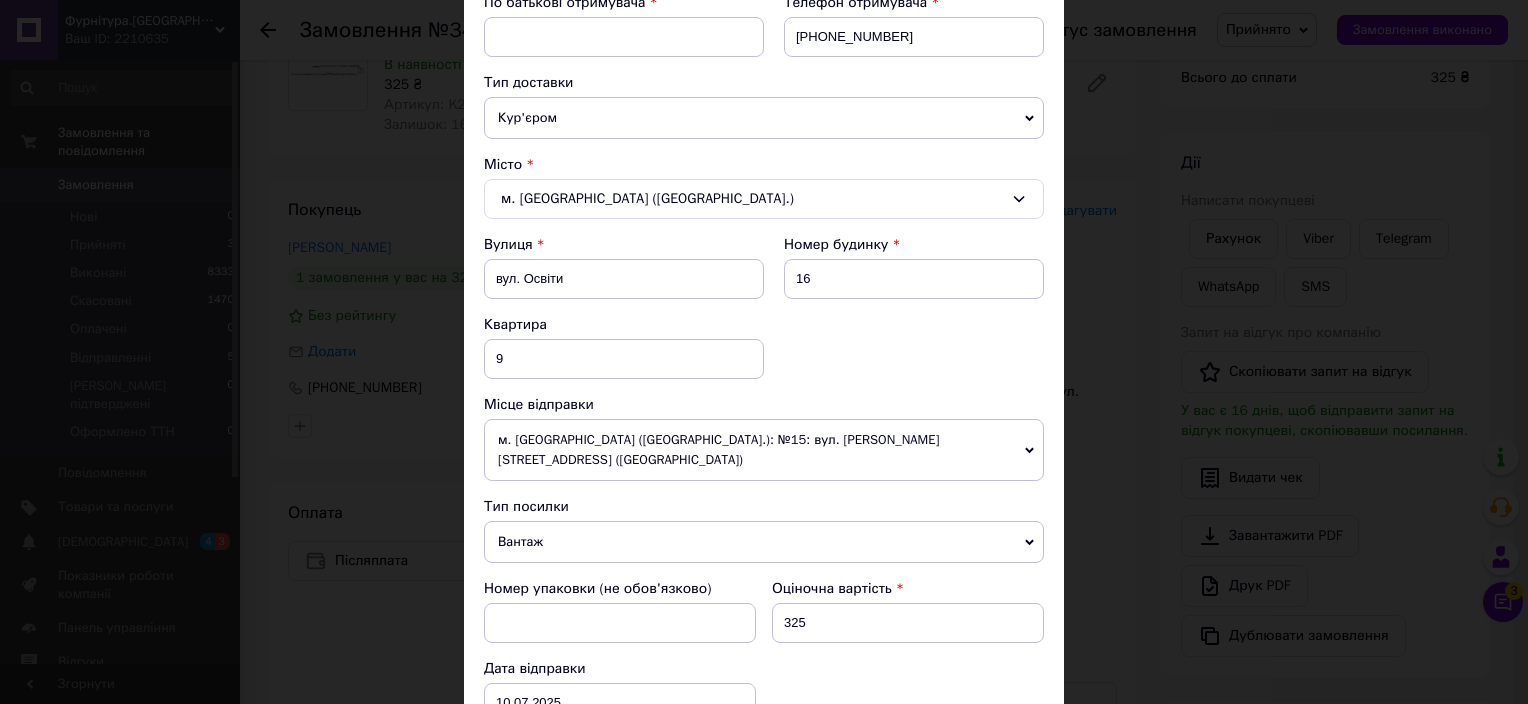 scroll, scrollTop: 300, scrollLeft: 0, axis: vertical 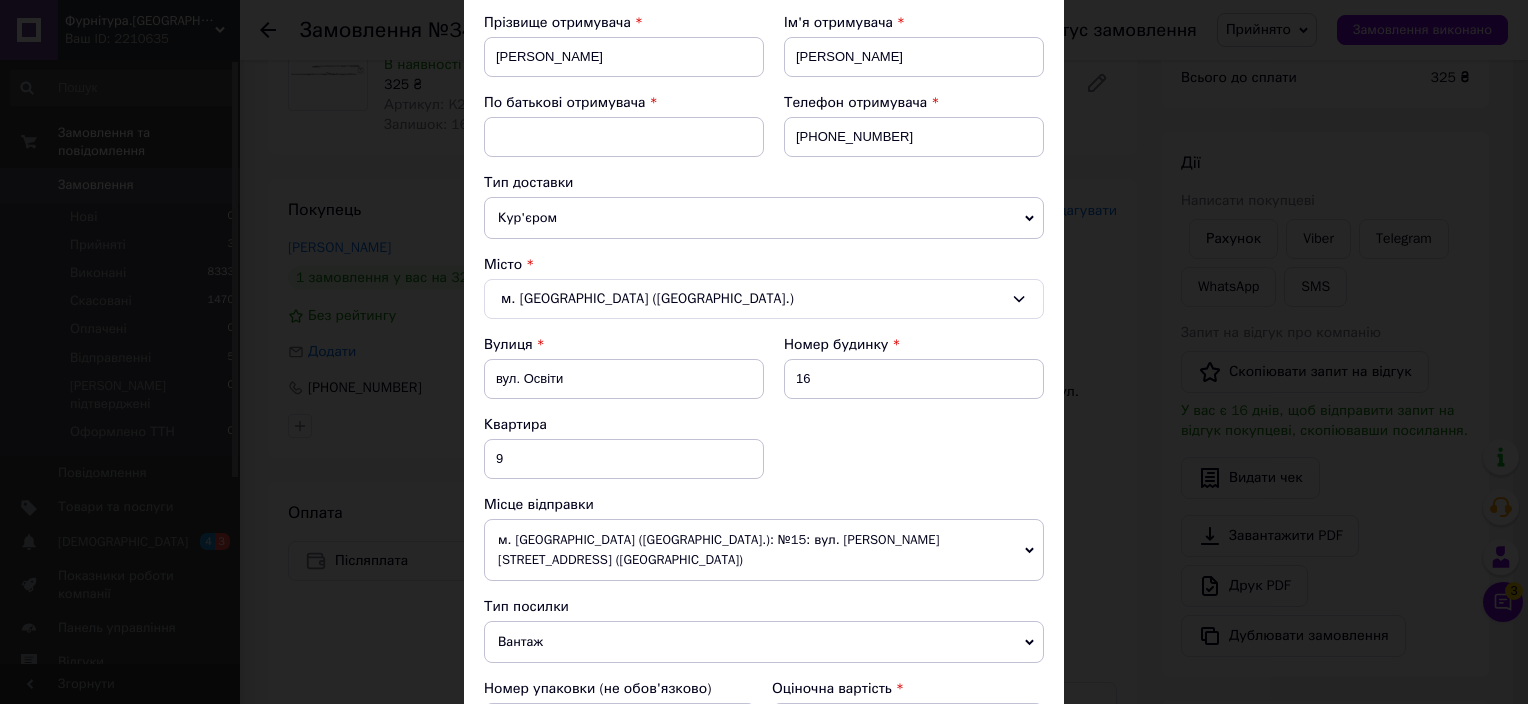 click on "Кур'єром" at bounding box center (764, 218) 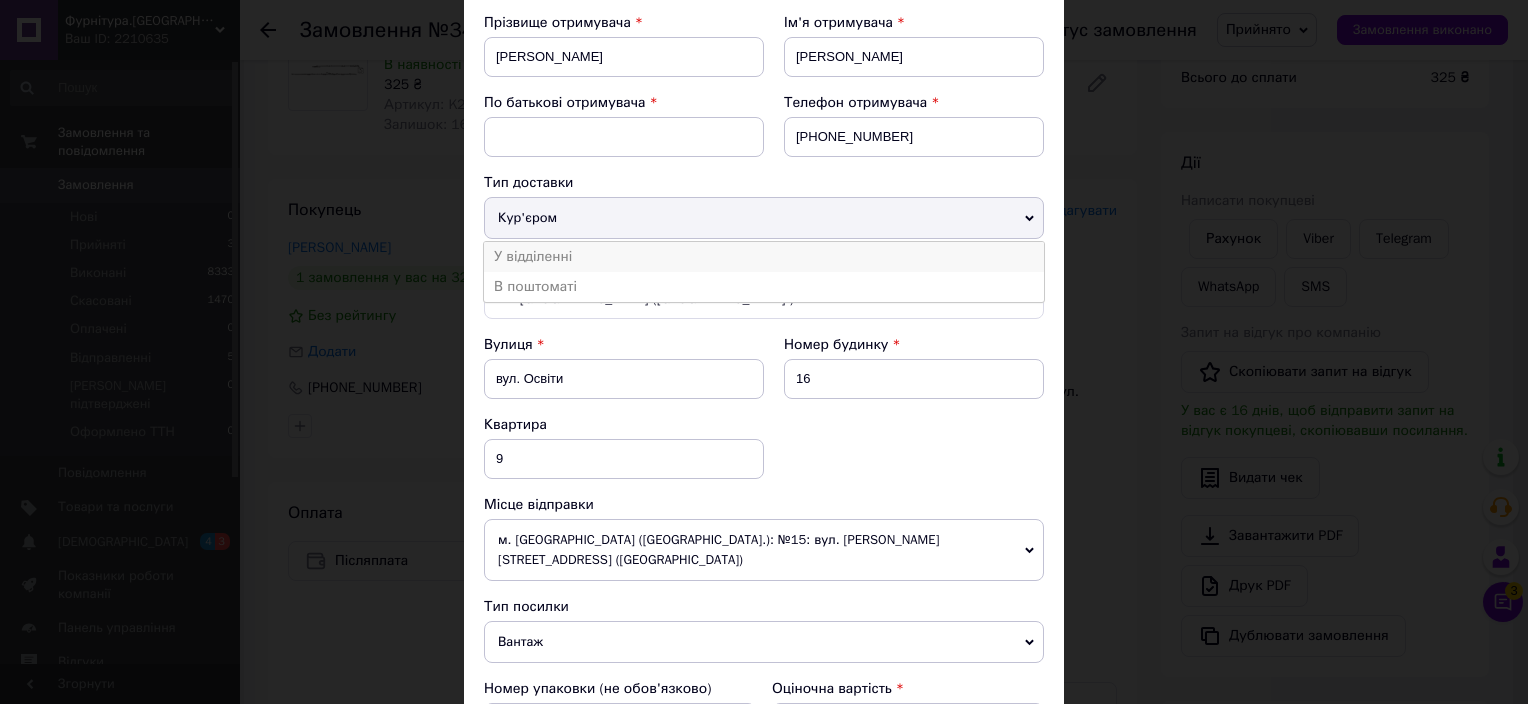 click on "У відділенні" at bounding box center (764, 257) 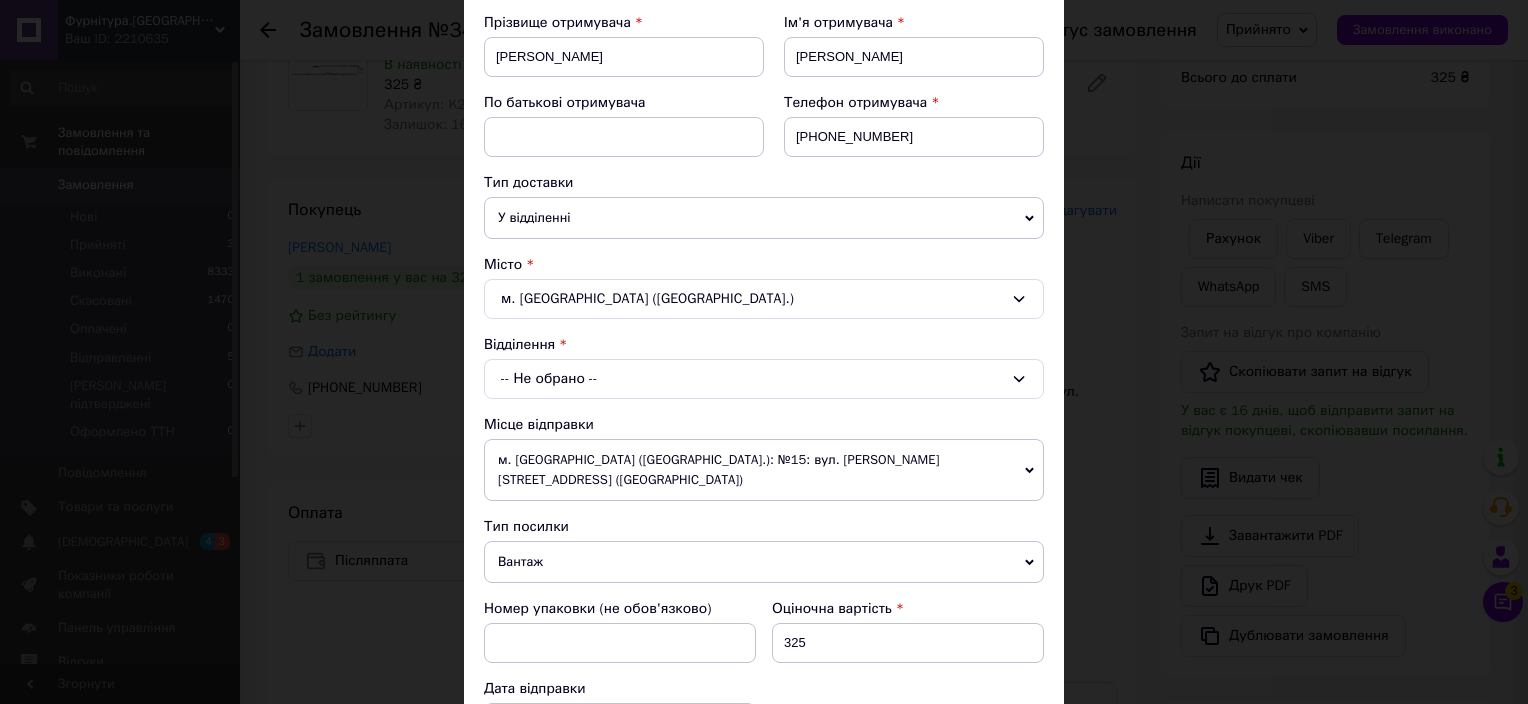 click on "-- Не обрано --" at bounding box center (764, 379) 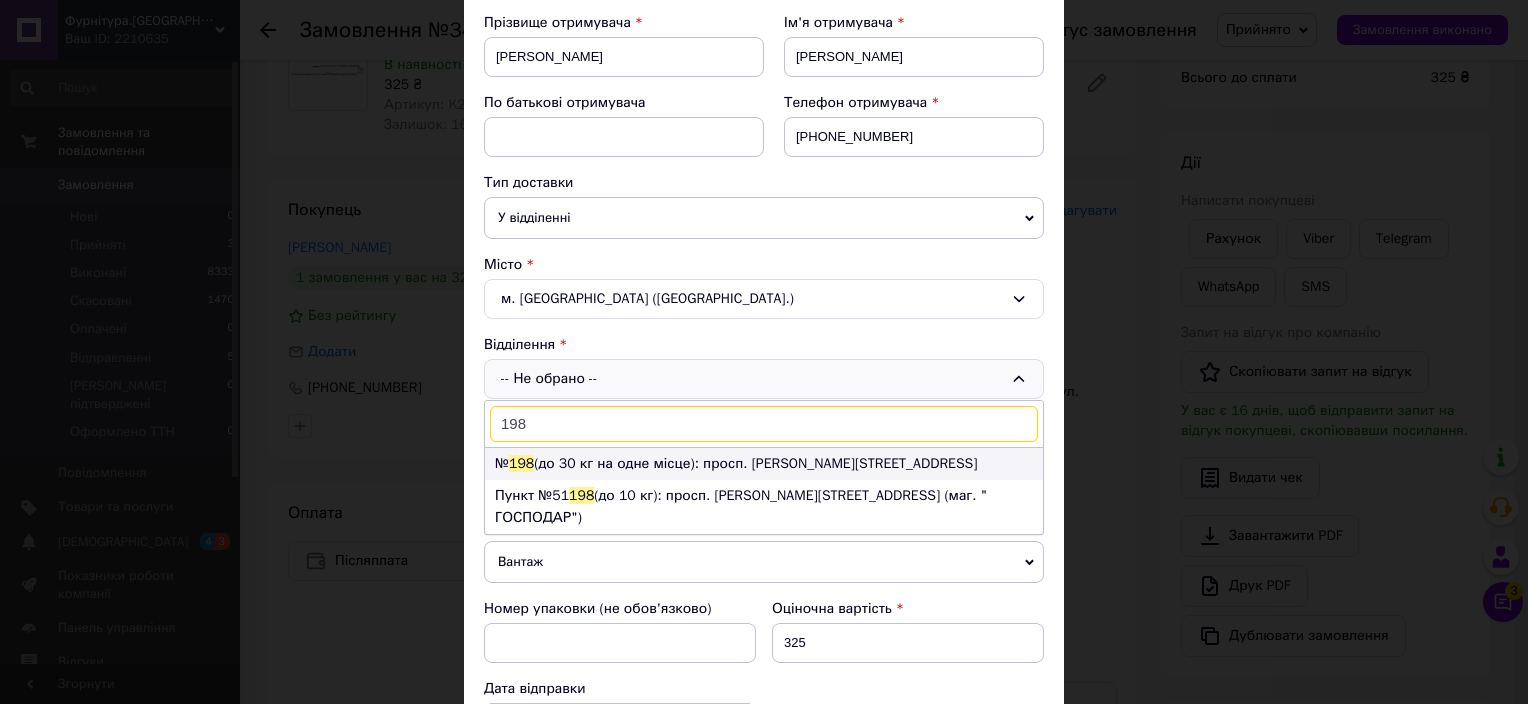 type on "198" 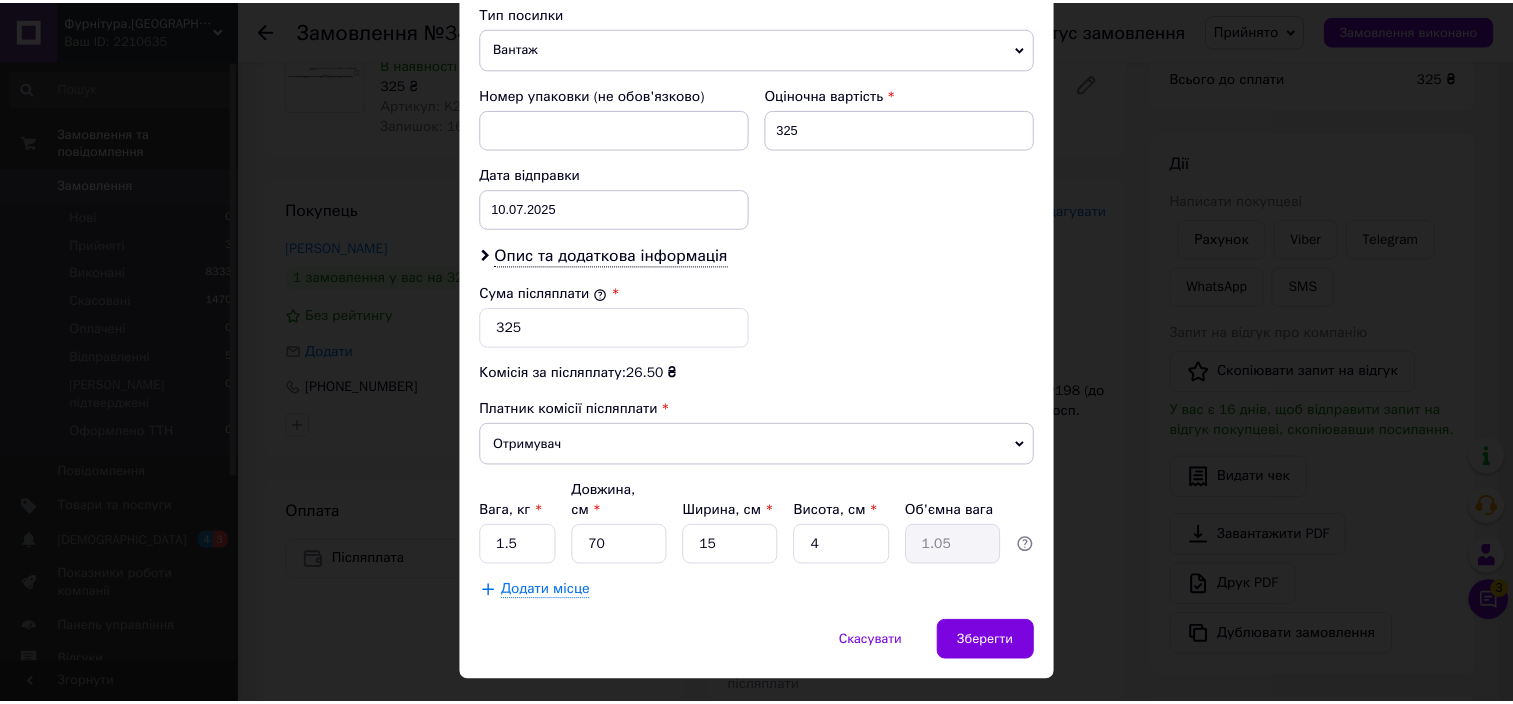 scroll, scrollTop: 816, scrollLeft: 0, axis: vertical 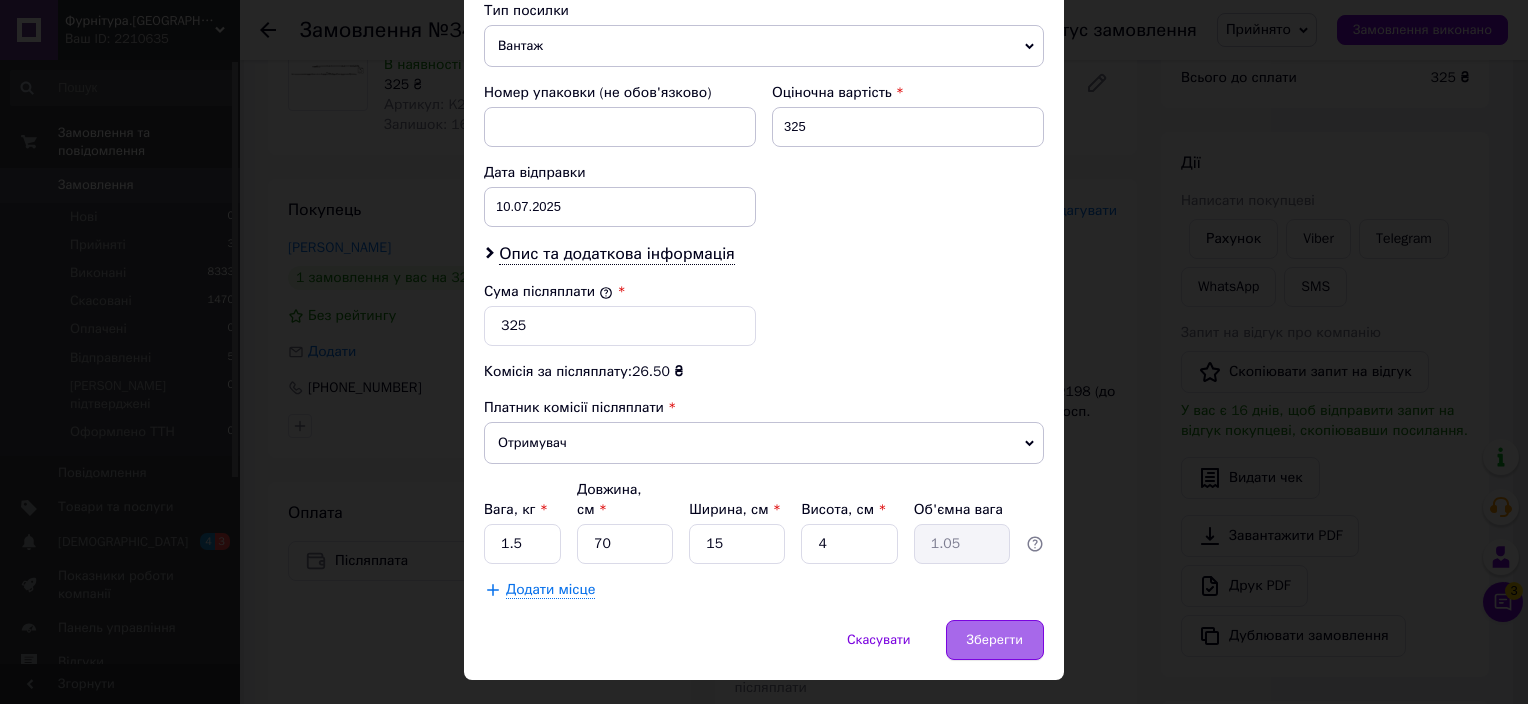 click on "Зберегти" at bounding box center (995, 640) 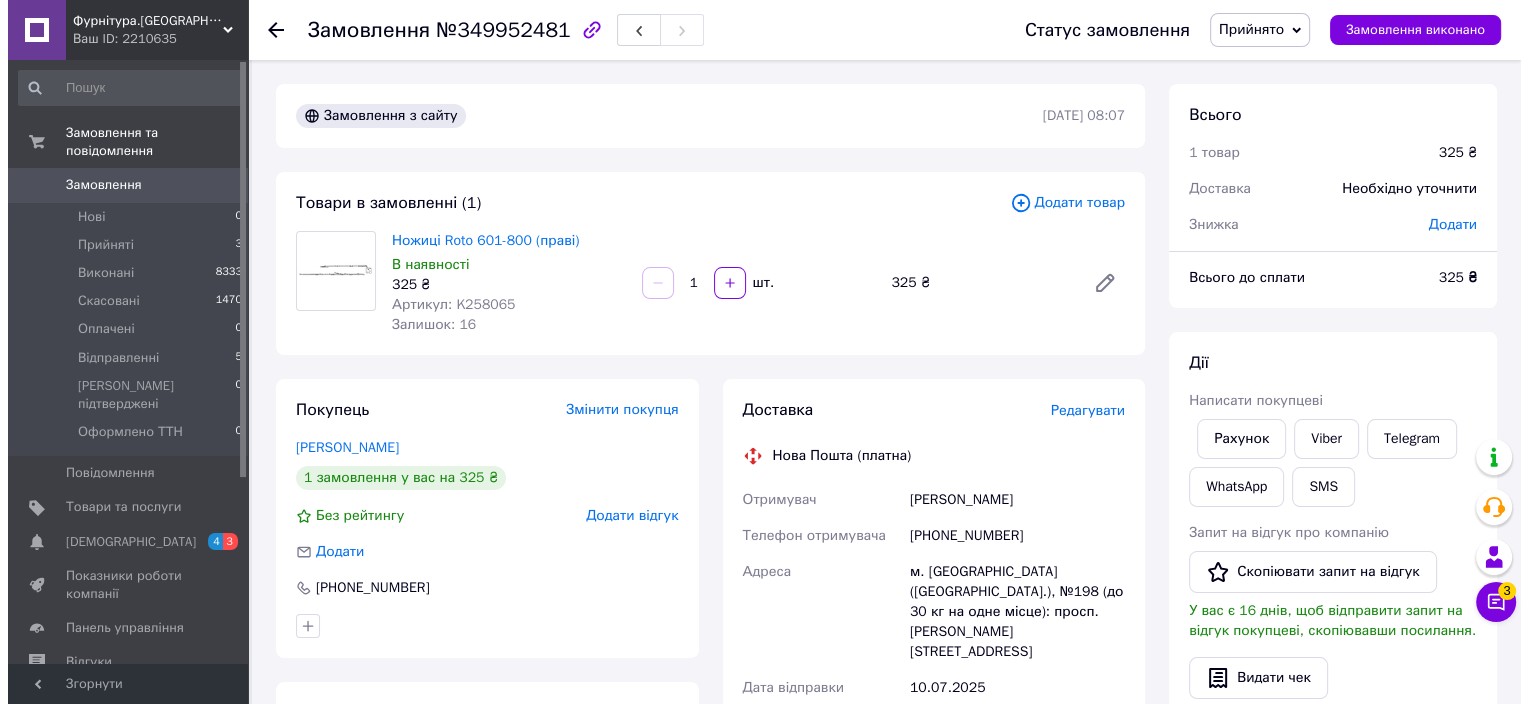 scroll, scrollTop: 200, scrollLeft: 0, axis: vertical 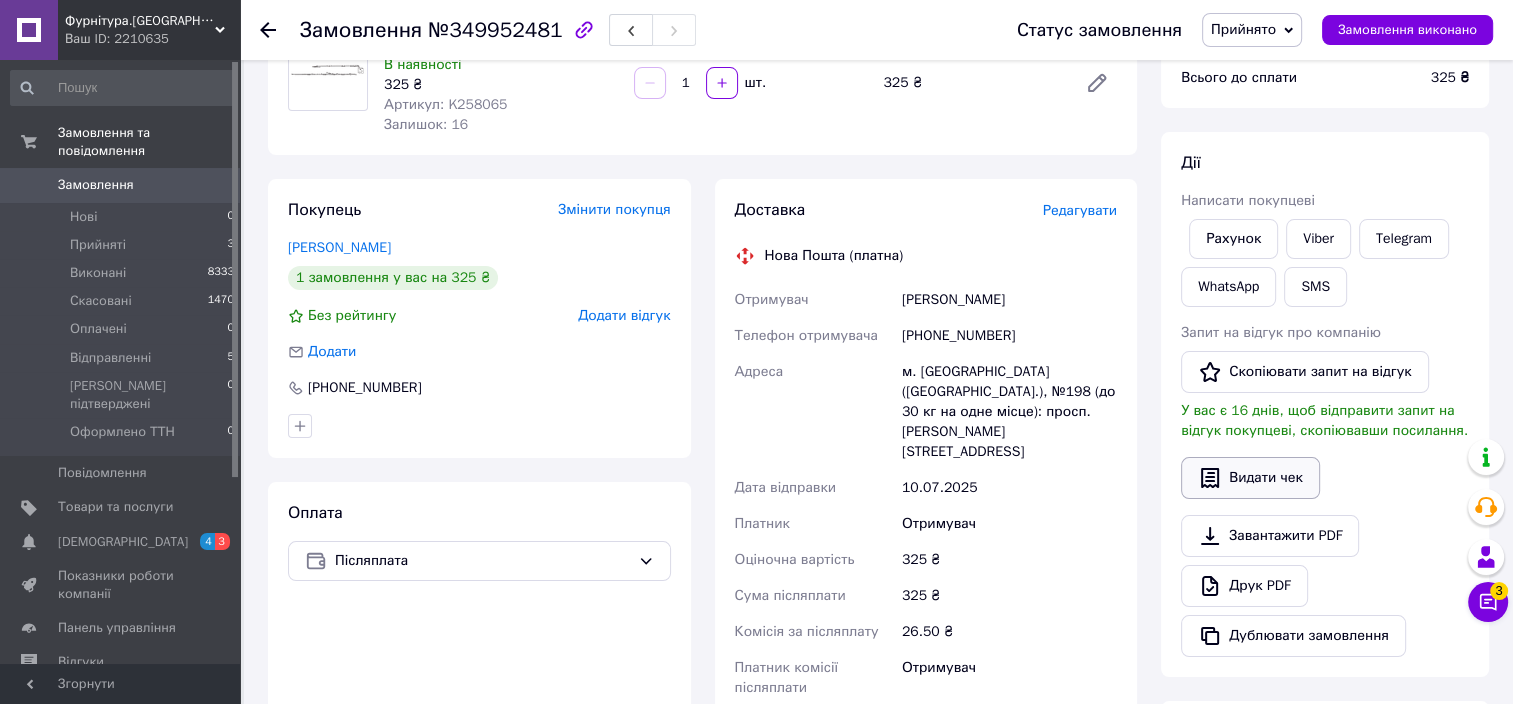 click on "Видати чек" at bounding box center [1250, 478] 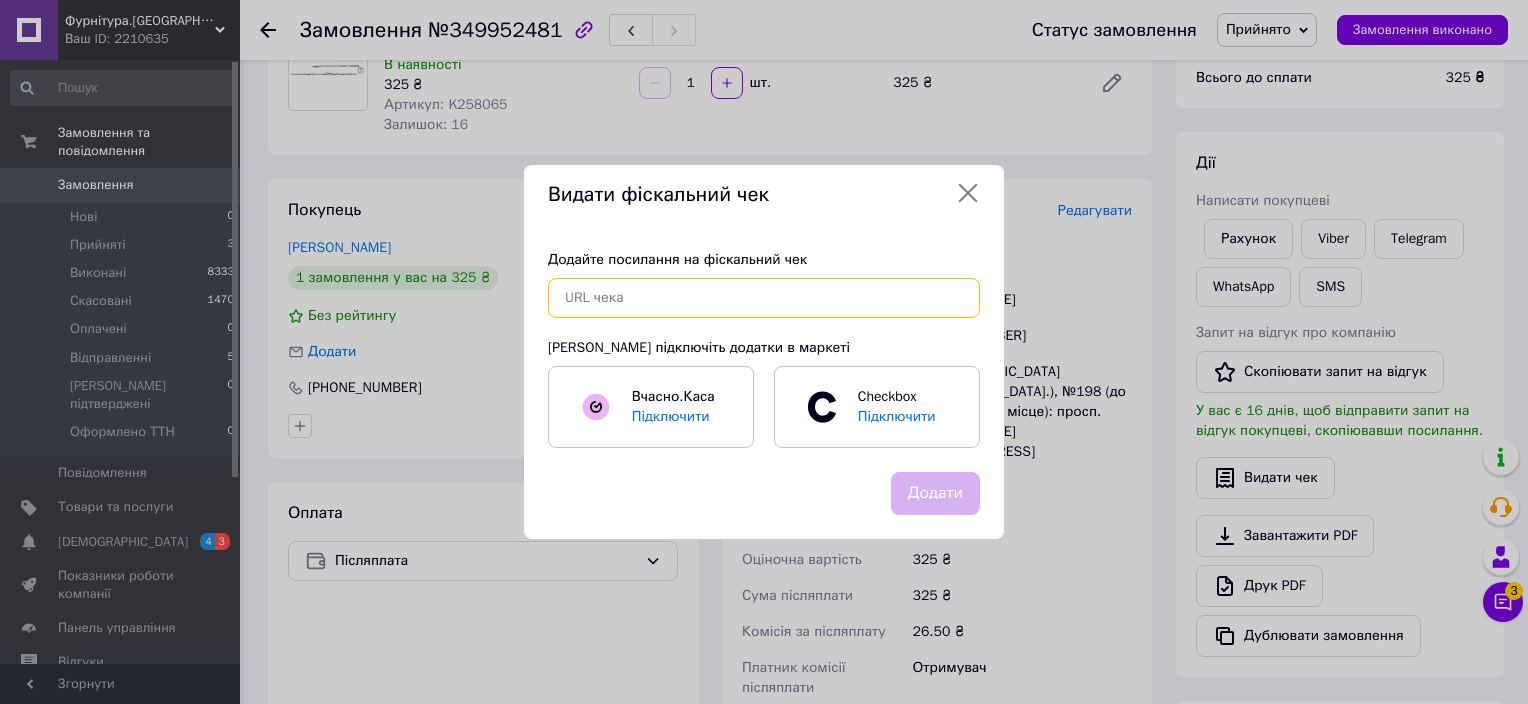 click at bounding box center [764, 298] 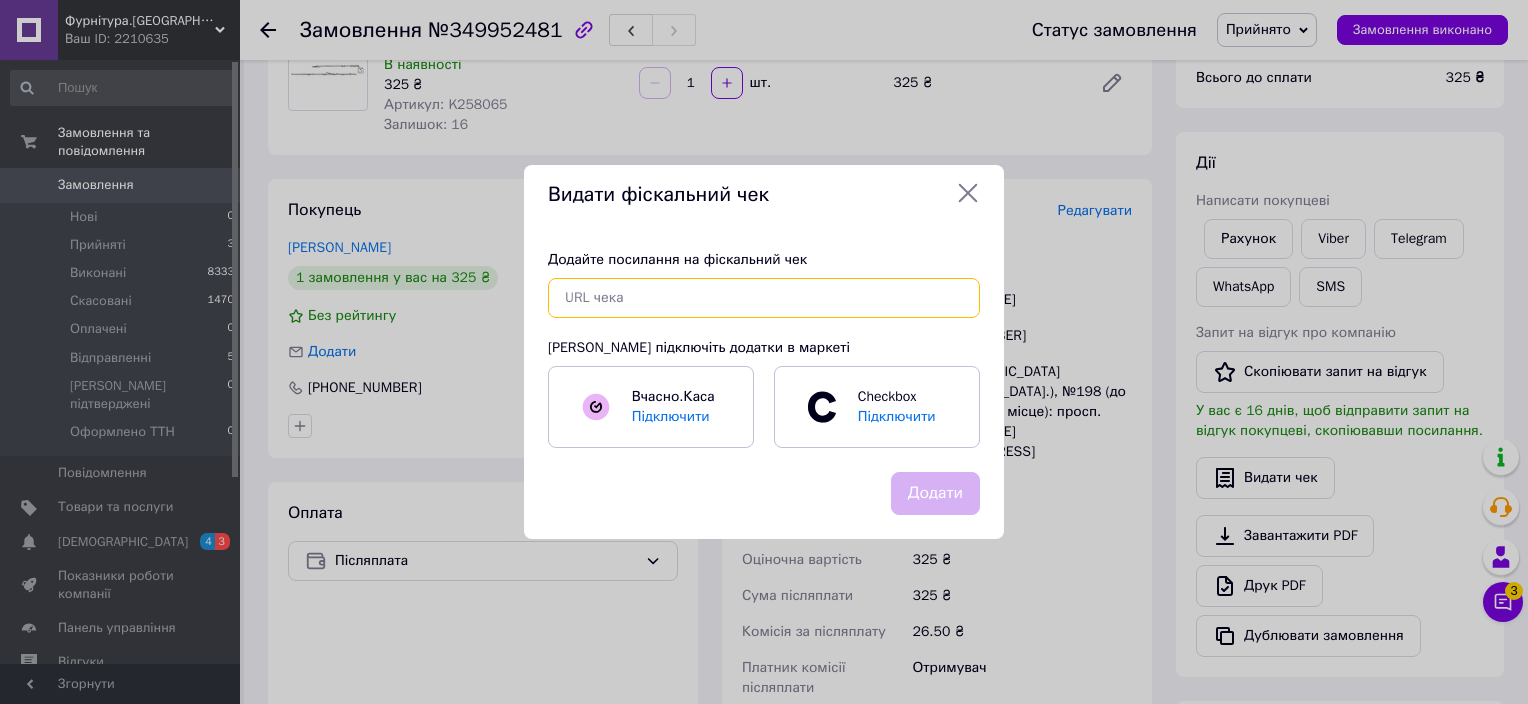 paste on "[URL][DOMAIN_NAME]" 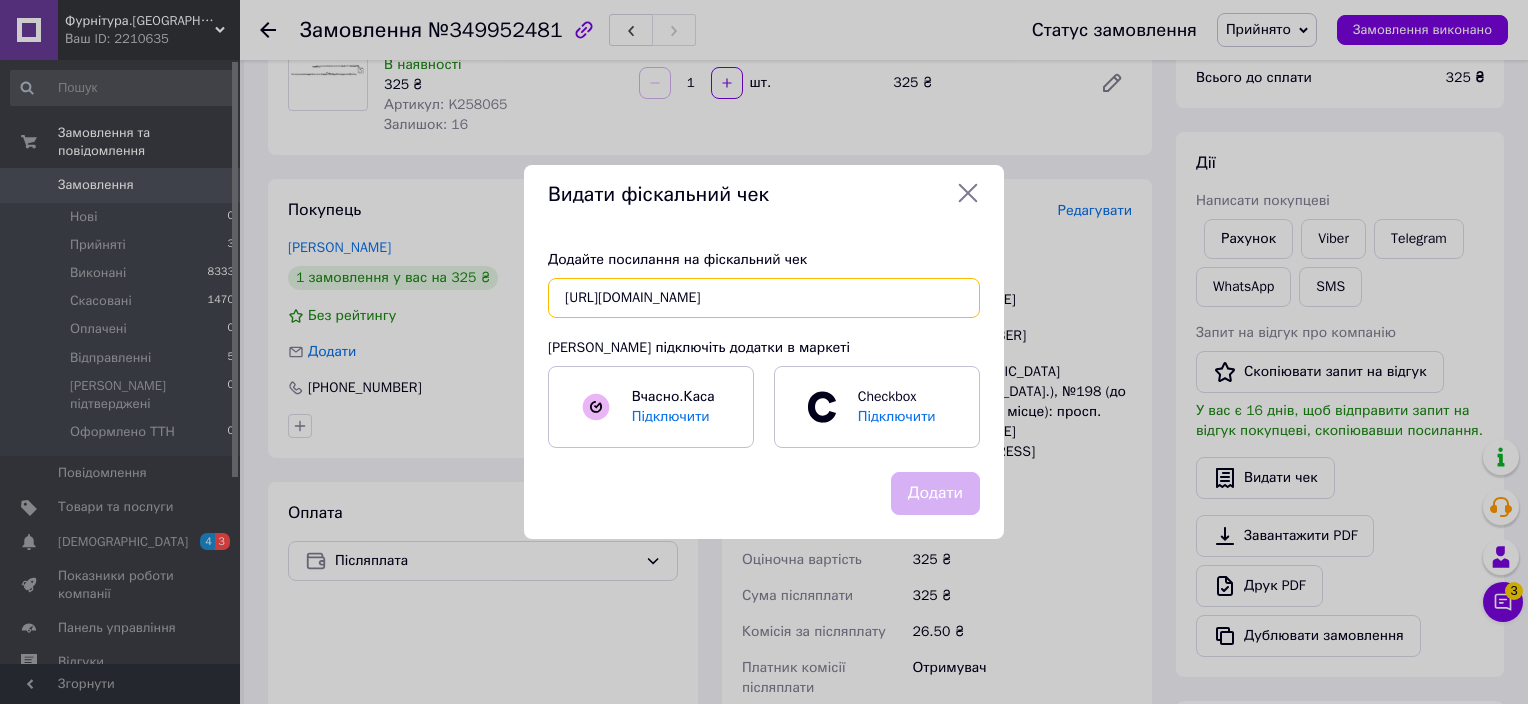 scroll, scrollTop: 0, scrollLeft: 332, axis: horizontal 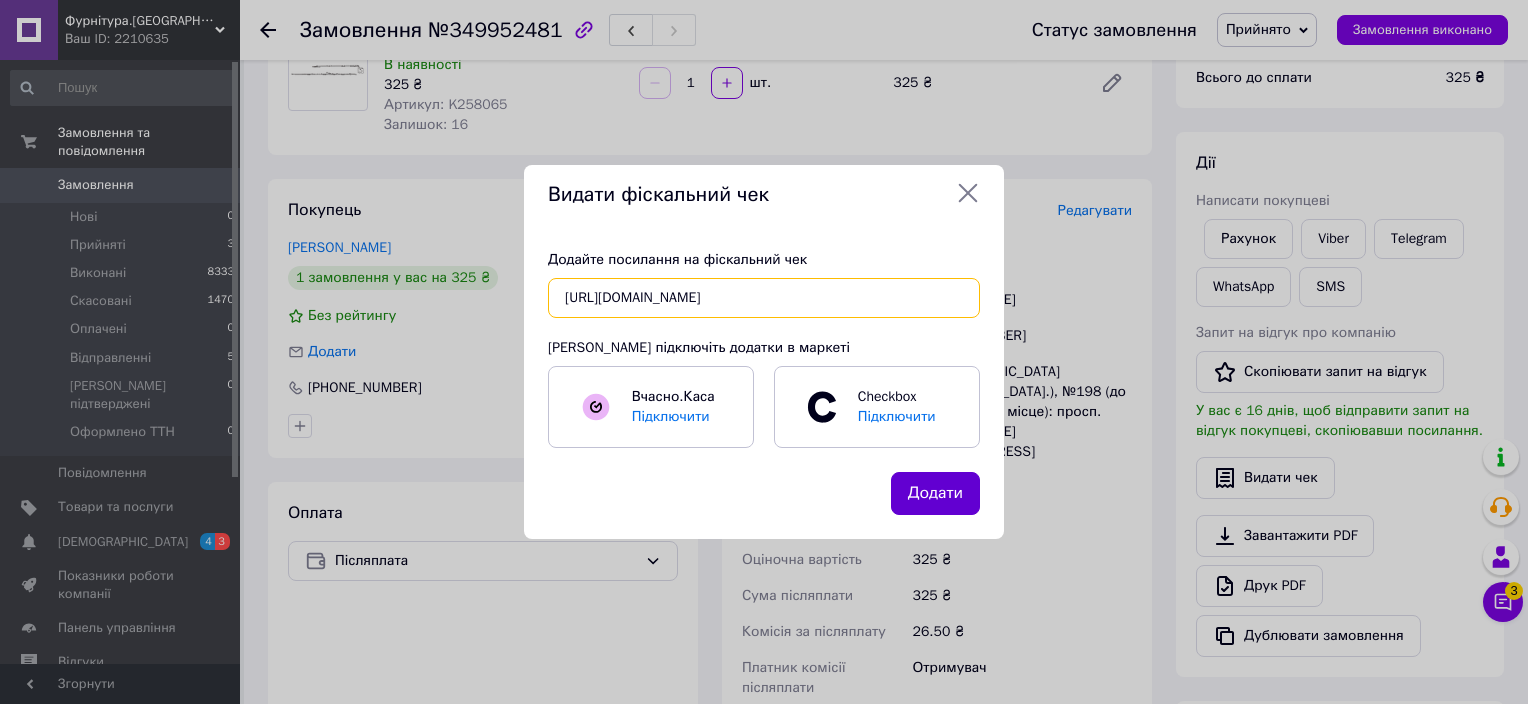 type on "[URL][DOMAIN_NAME]" 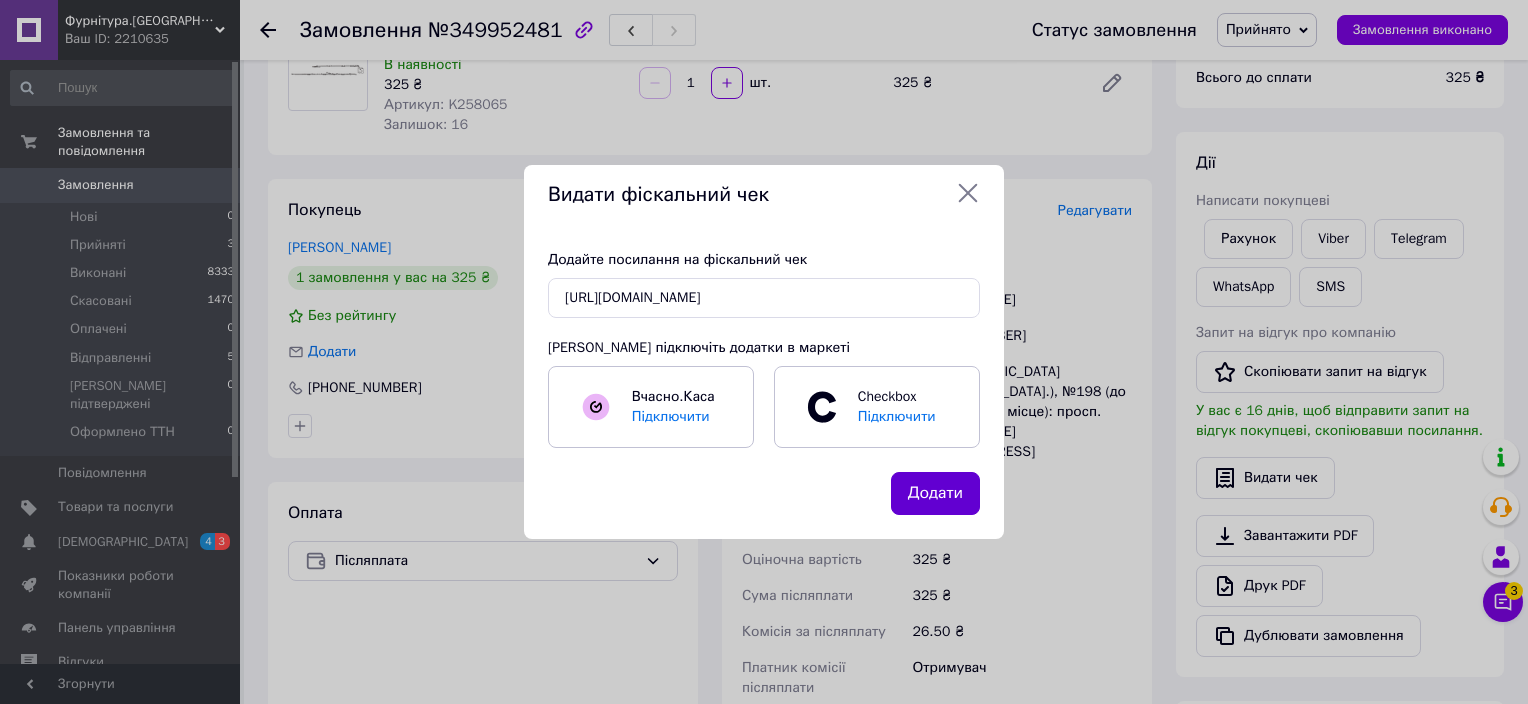 click on "Додати" at bounding box center (935, 493) 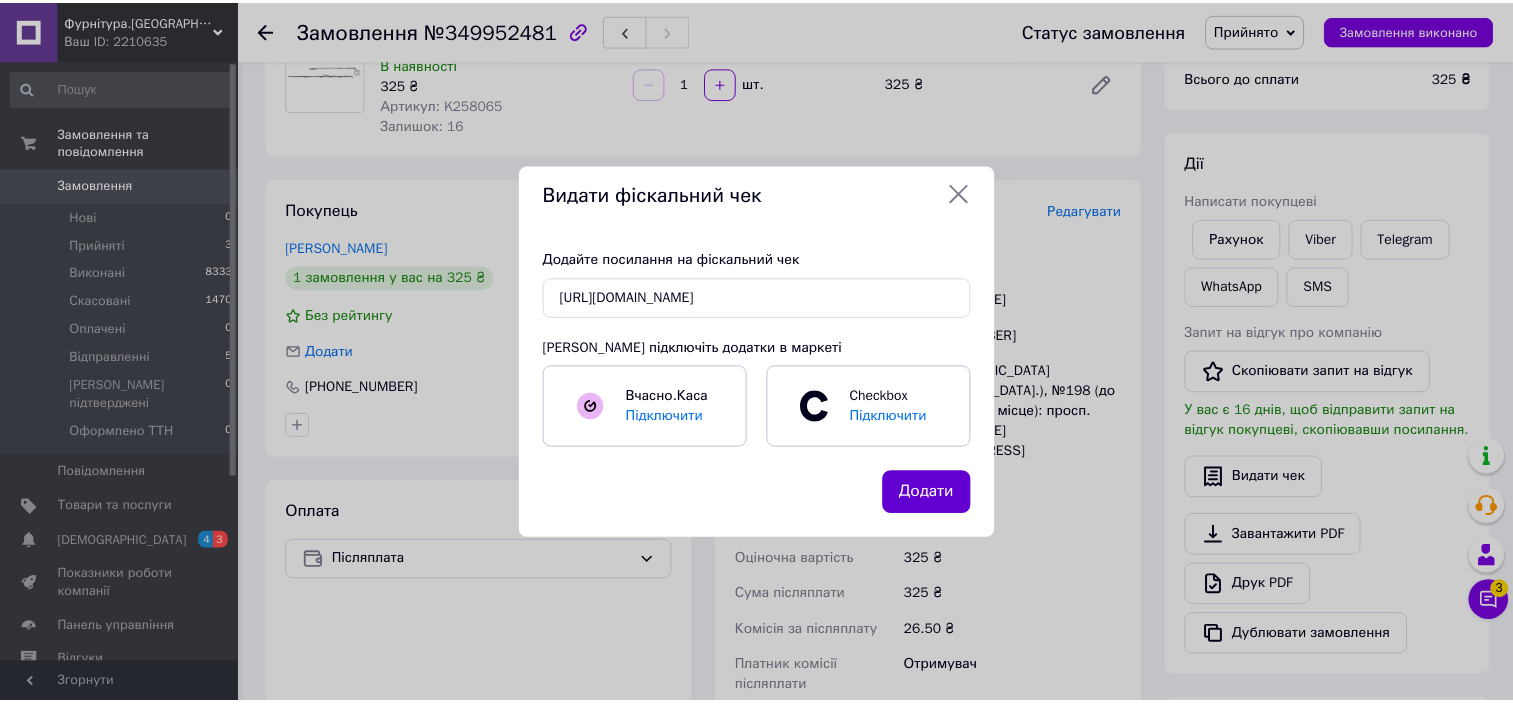 scroll, scrollTop: 0, scrollLeft: 0, axis: both 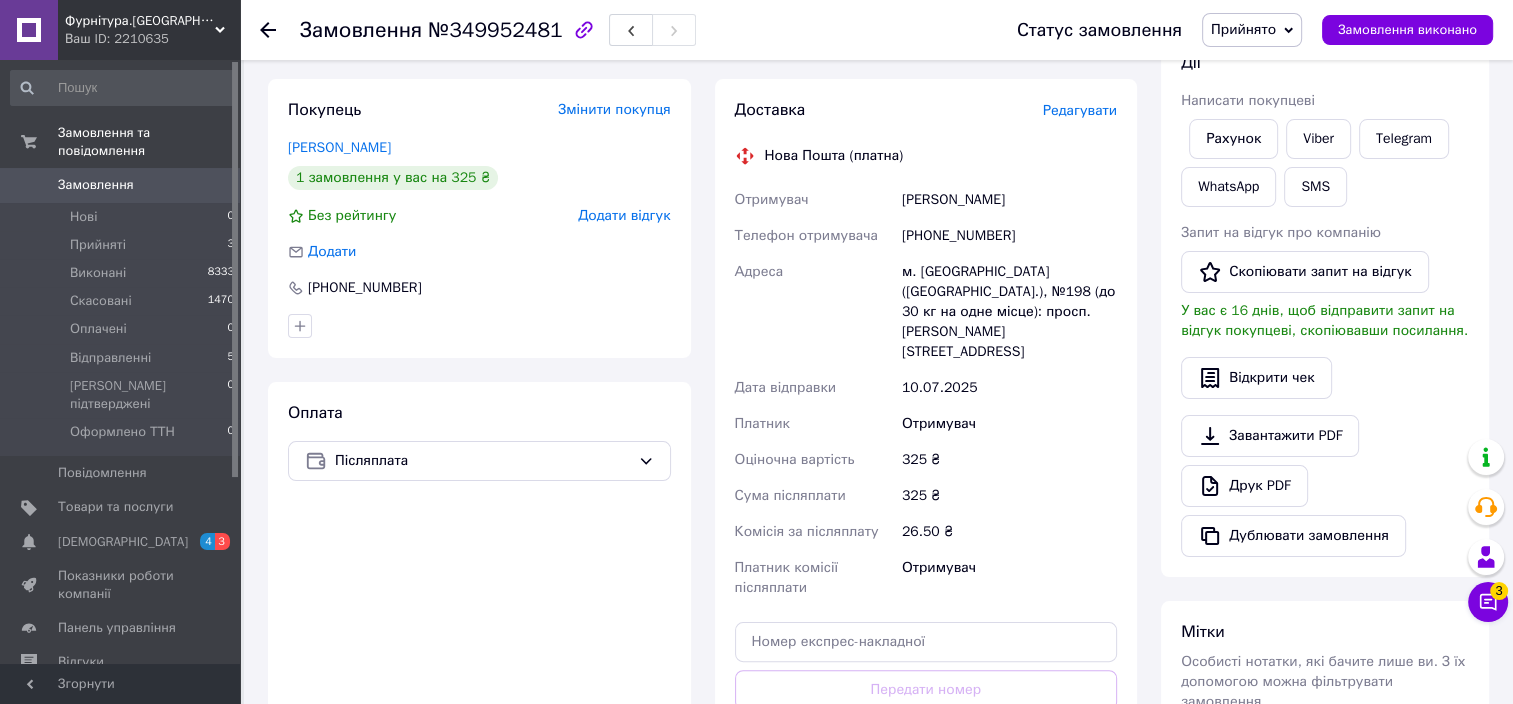 click on "Редагувати" at bounding box center [1080, 110] 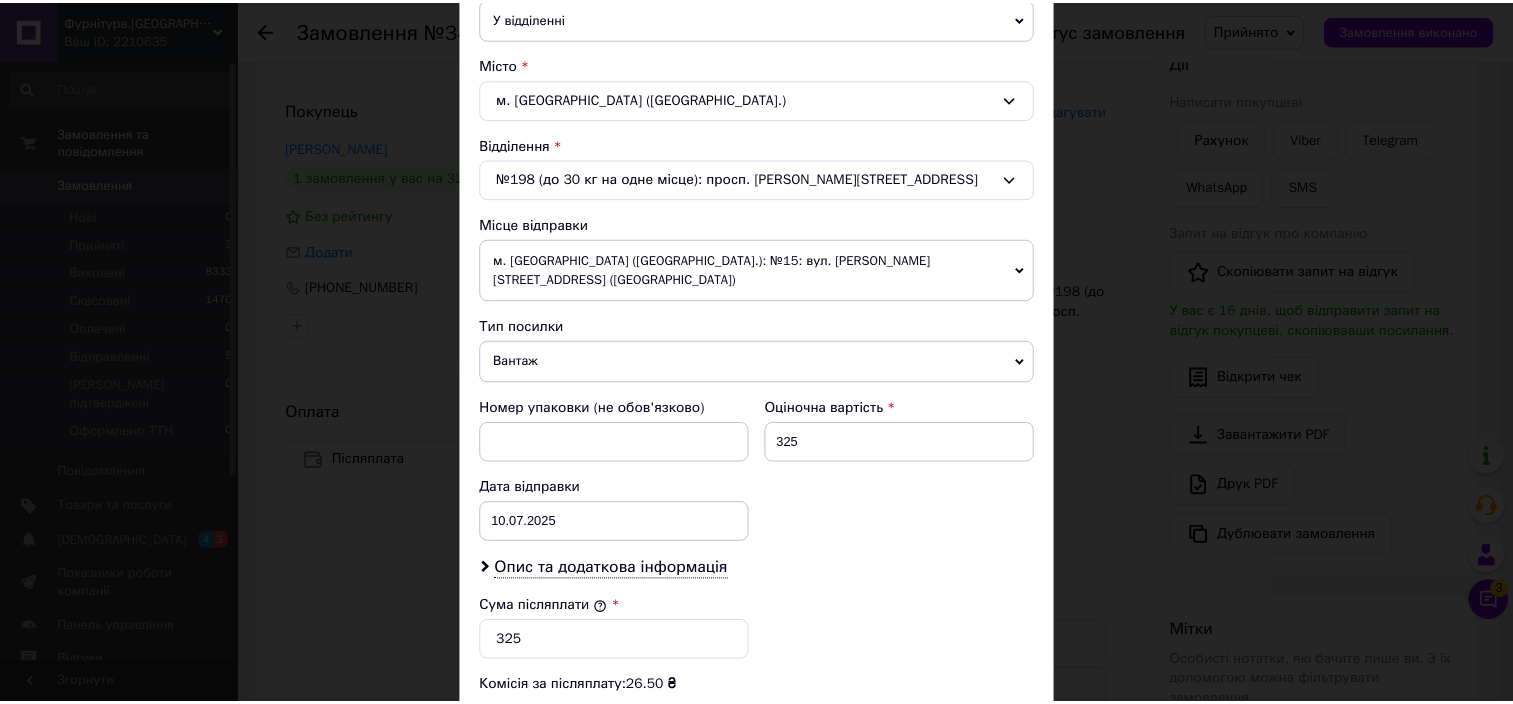 scroll, scrollTop: 800, scrollLeft: 0, axis: vertical 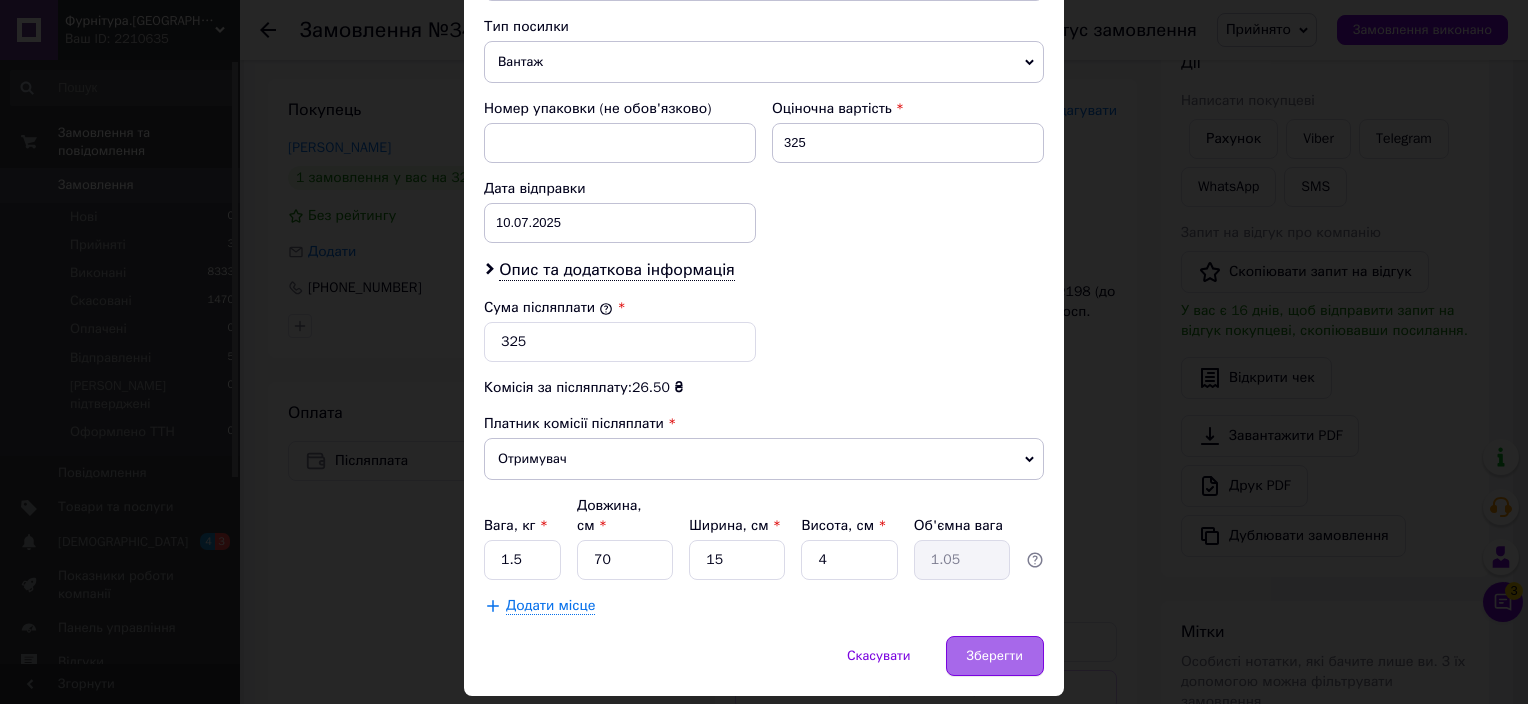 click on "Зберегти" at bounding box center (995, 656) 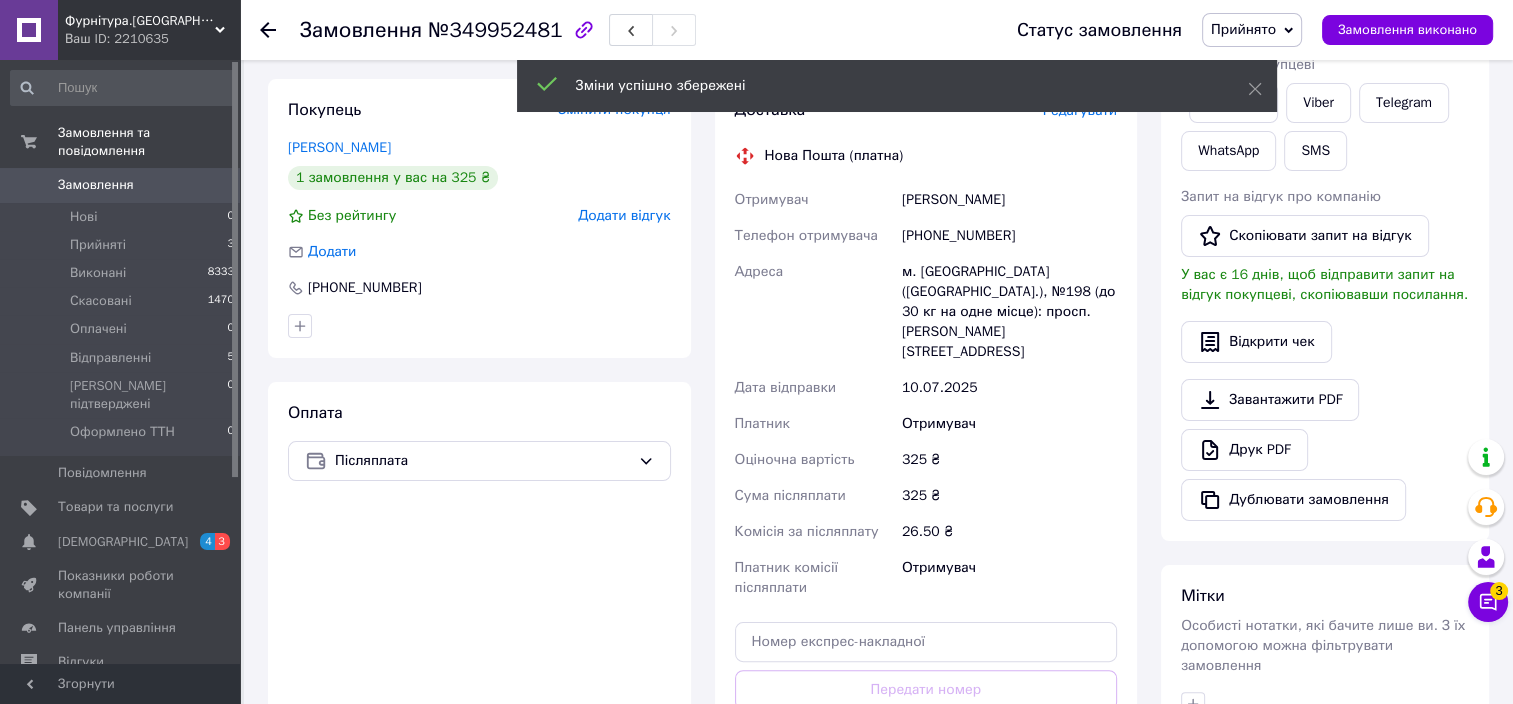 scroll, scrollTop: 800, scrollLeft: 0, axis: vertical 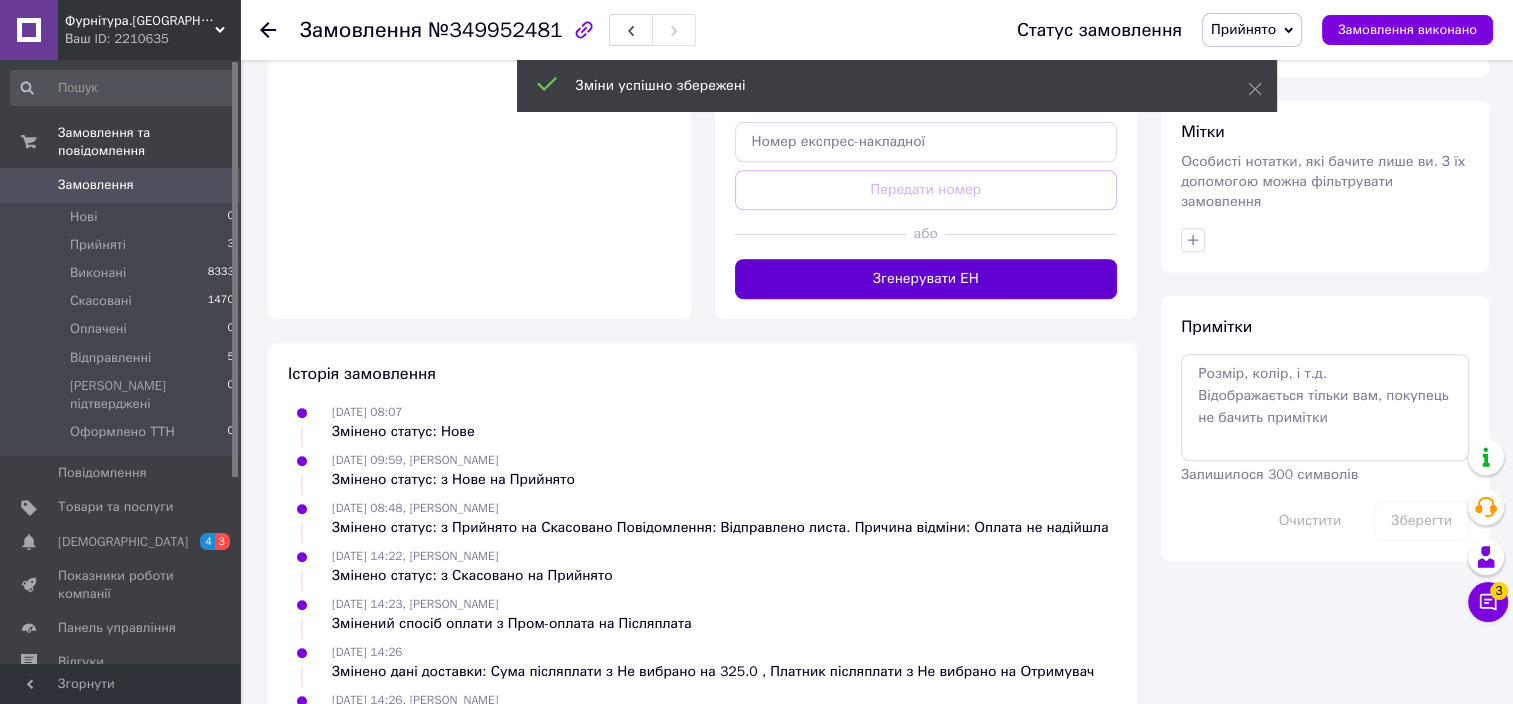 click on "Згенерувати ЕН" at bounding box center [926, 279] 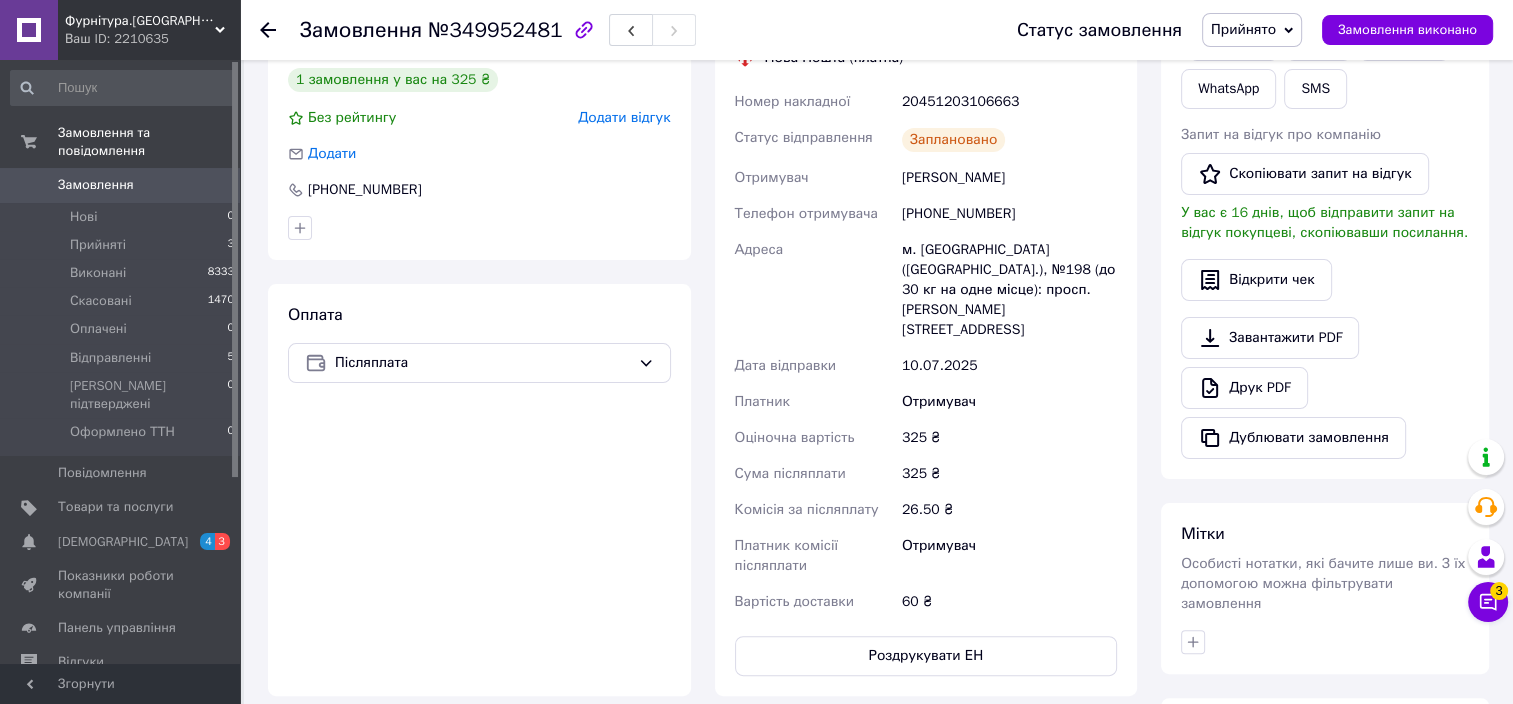 scroll, scrollTop: 100, scrollLeft: 0, axis: vertical 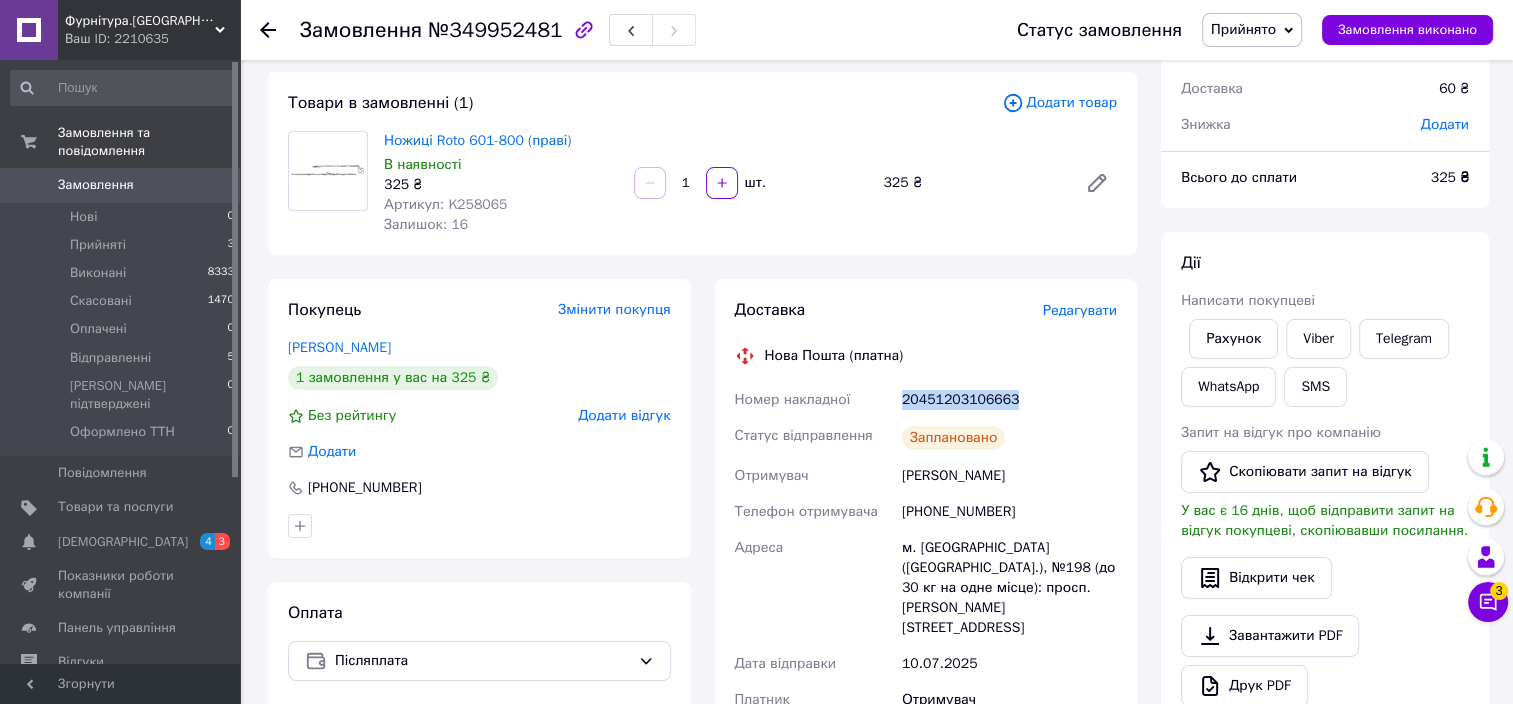 drag, startPoint x: 904, startPoint y: 396, endPoint x: 1004, endPoint y: 392, distance: 100.07997 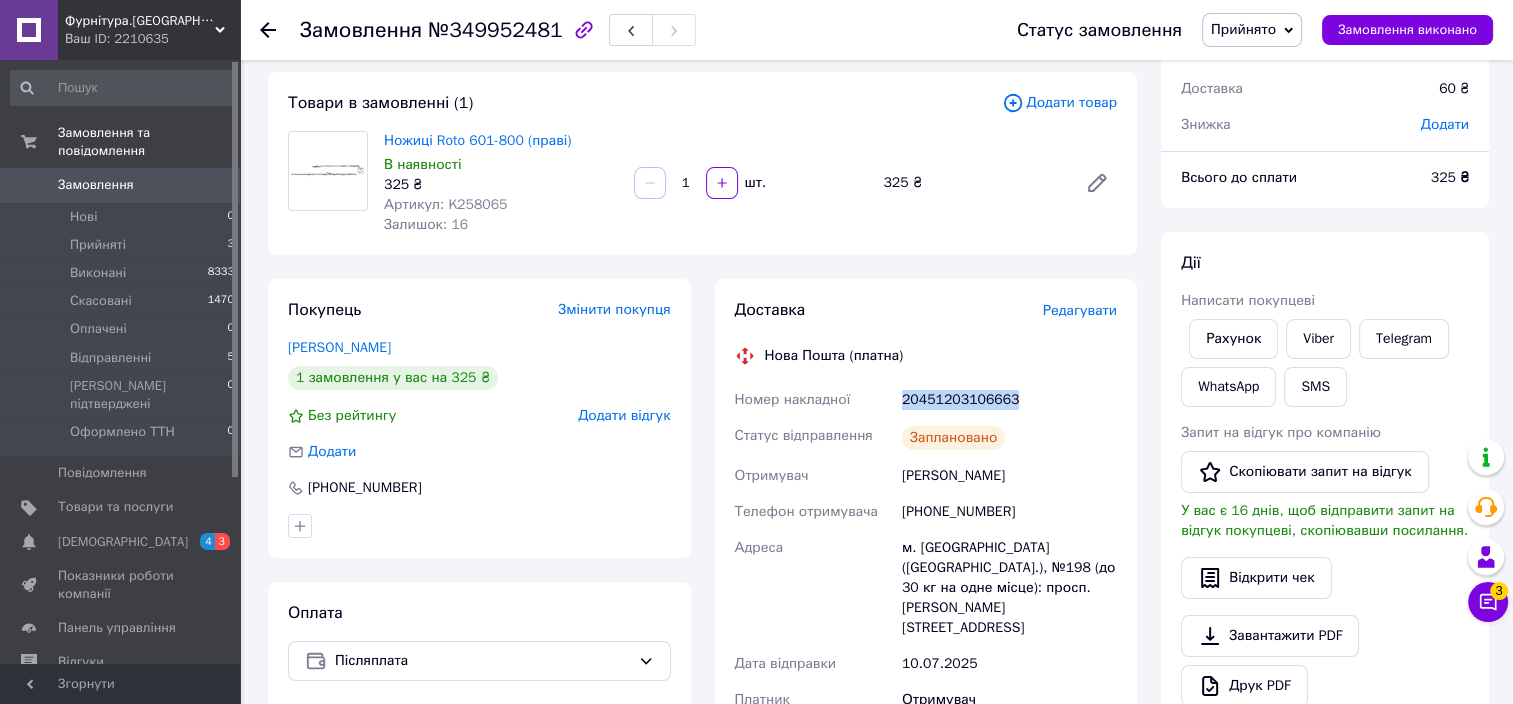 copy on "20451203106663" 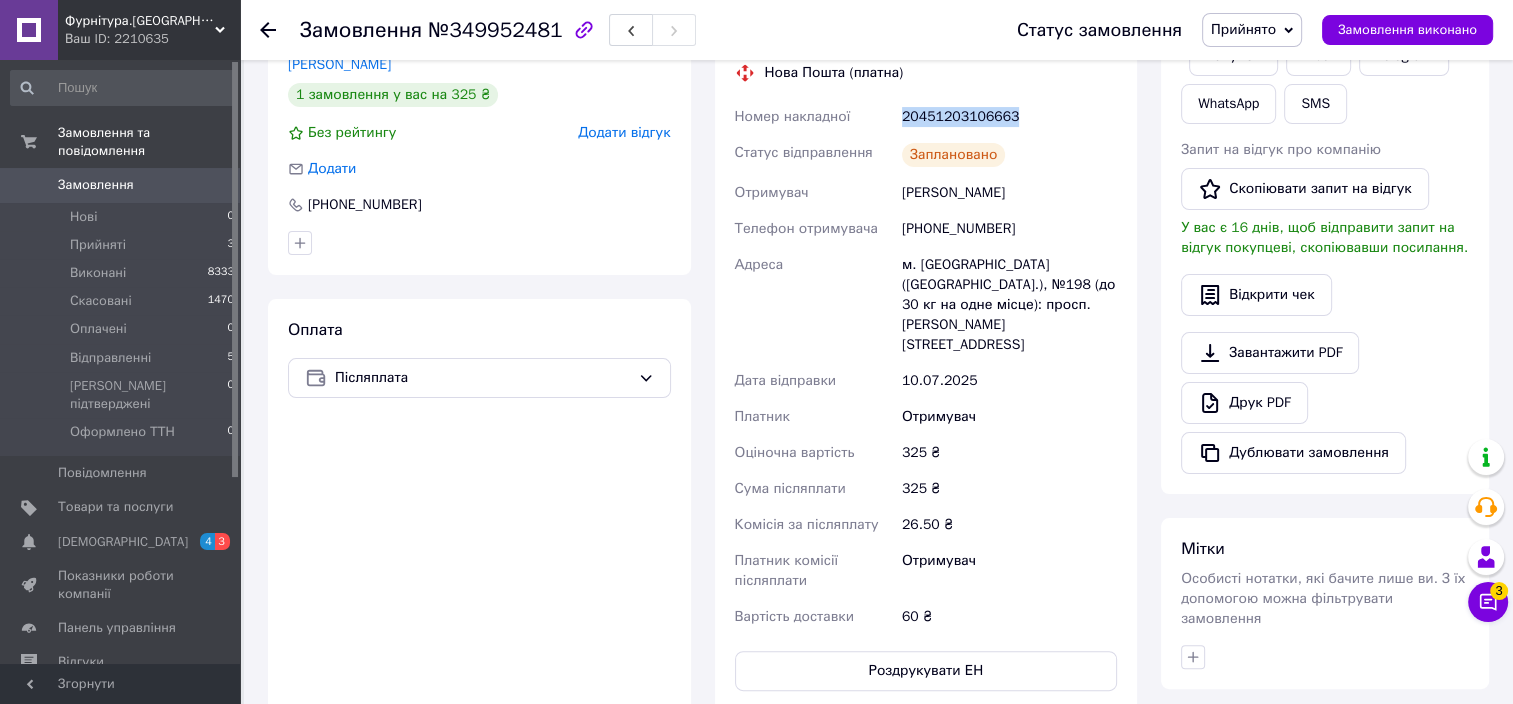 scroll, scrollTop: 400, scrollLeft: 0, axis: vertical 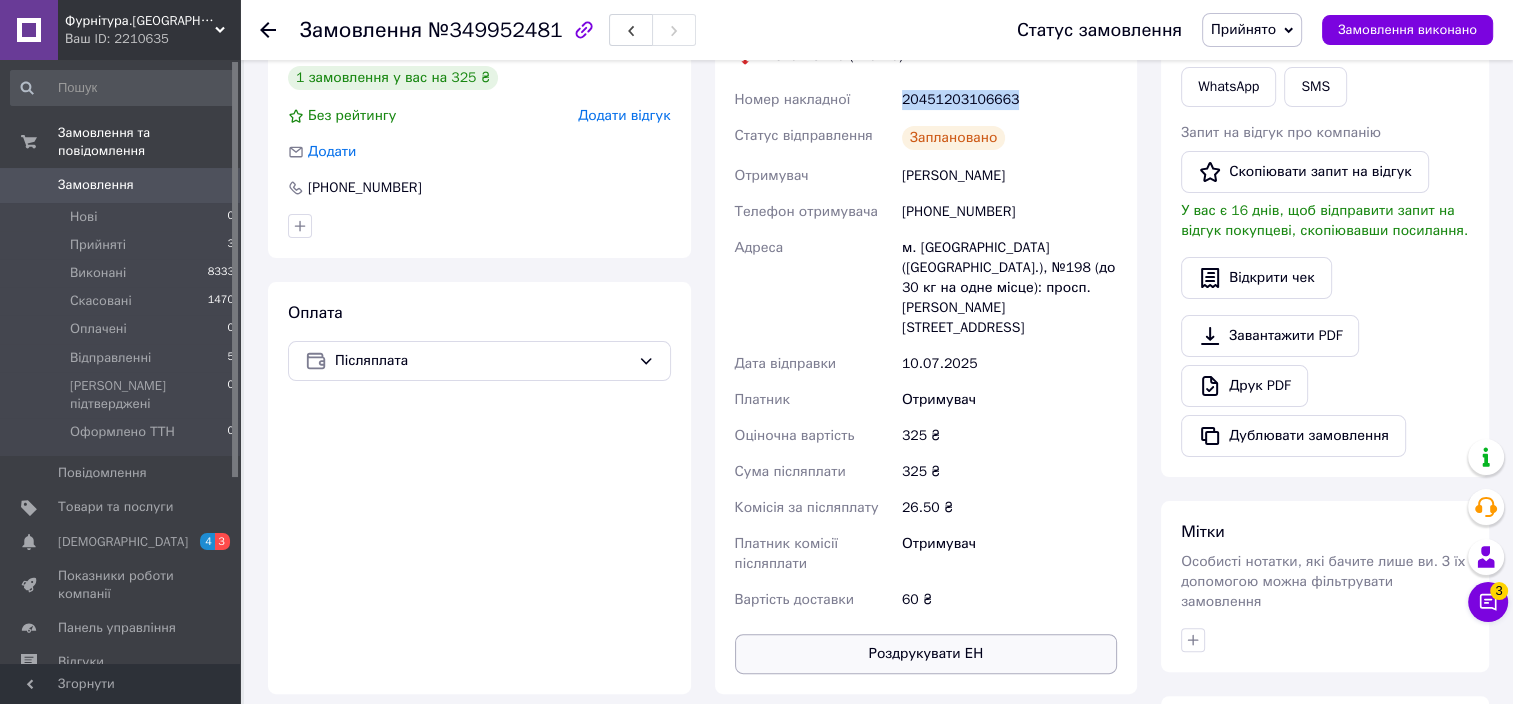 click on "Роздрукувати ЕН" at bounding box center [926, 654] 